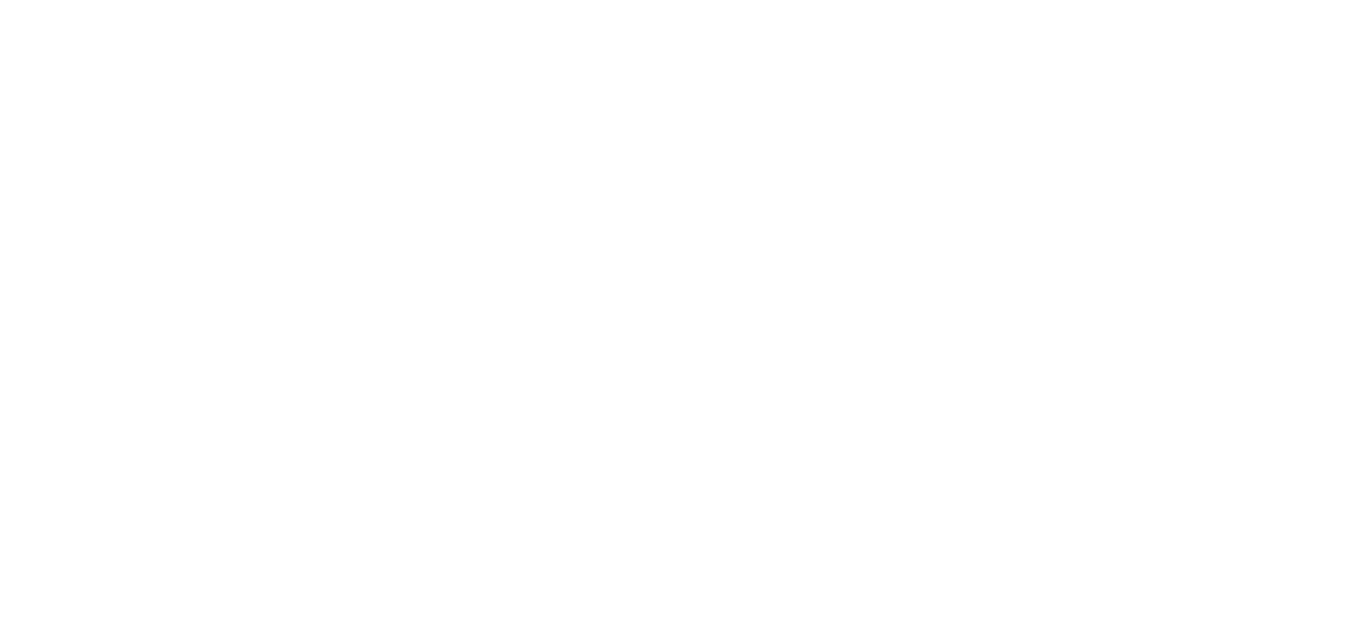 scroll, scrollTop: 0, scrollLeft: 0, axis: both 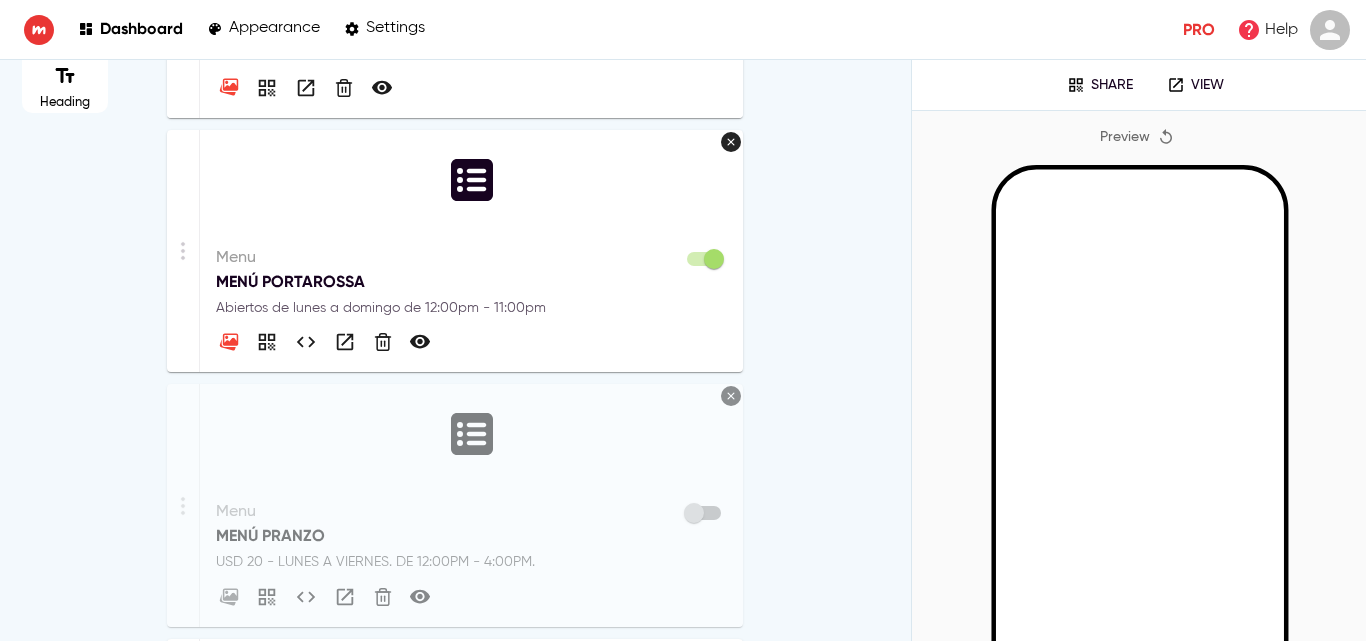 click on "MENÚ PORTAROSSA" at bounding box center (471, 282) 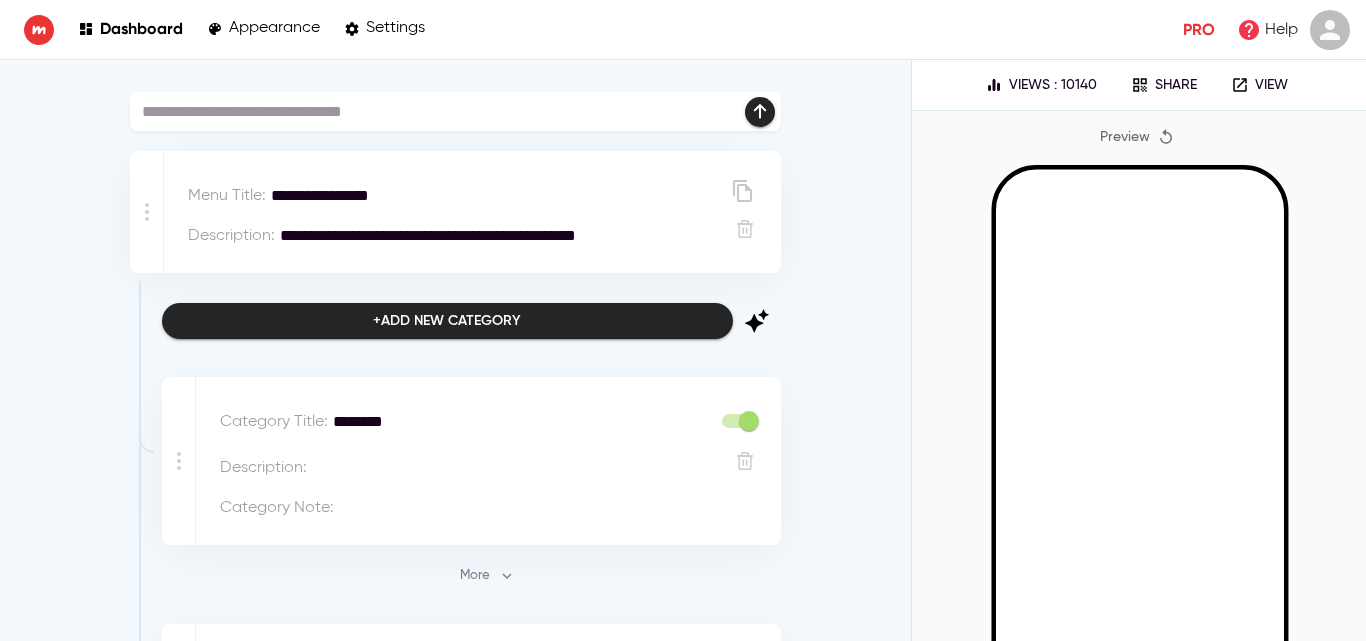 scroll, scrollTop: 200, scrollLeft: 0, axis: vertical 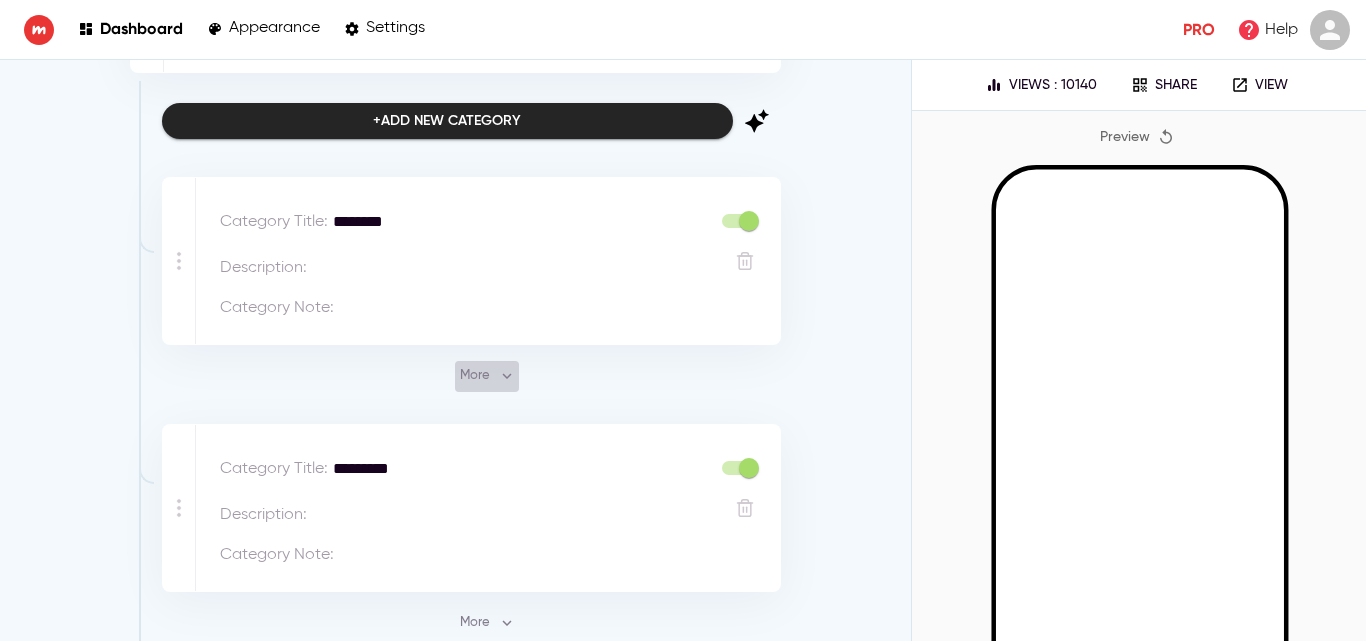 click 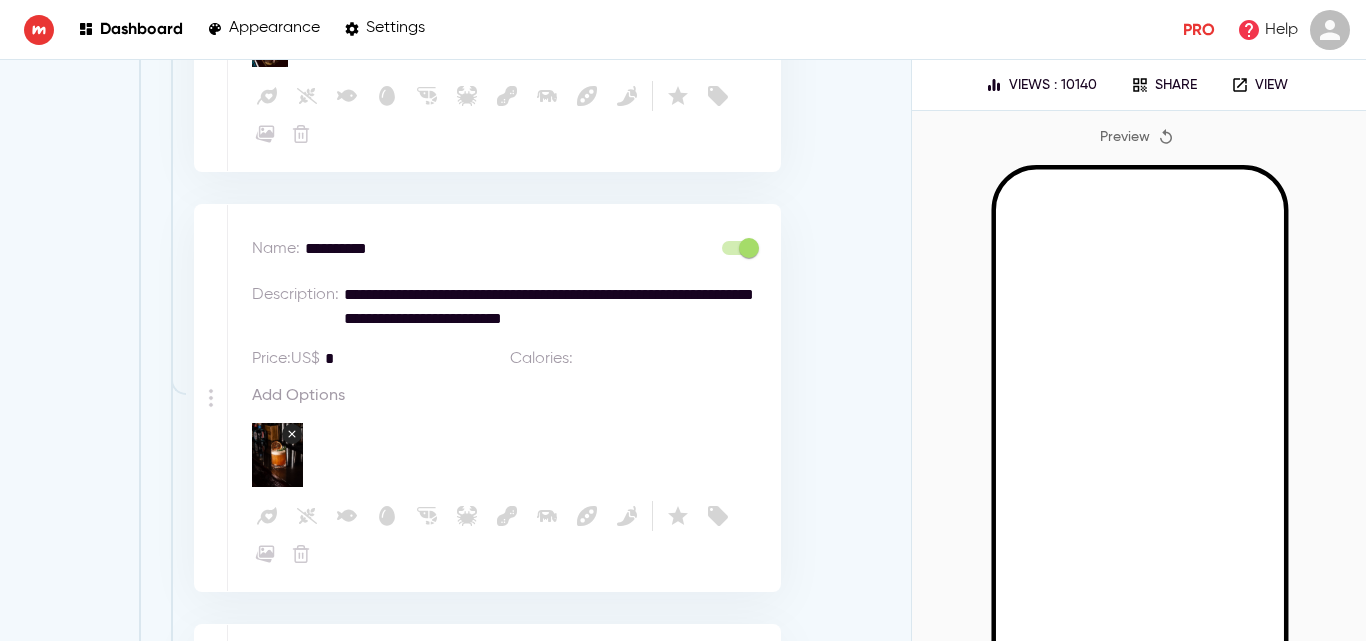 scroll, scrollTop: 1000, scrollLeft: 0, axis: vertical 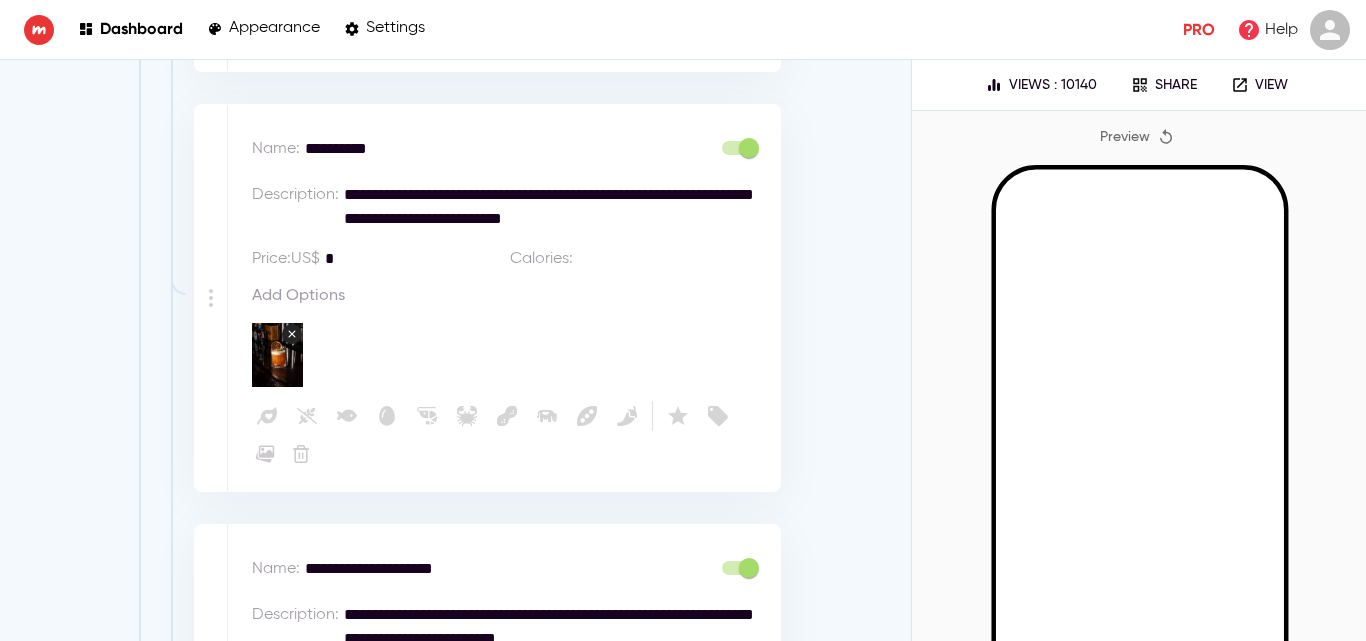 click on "*" at bounding box center [412, 259] 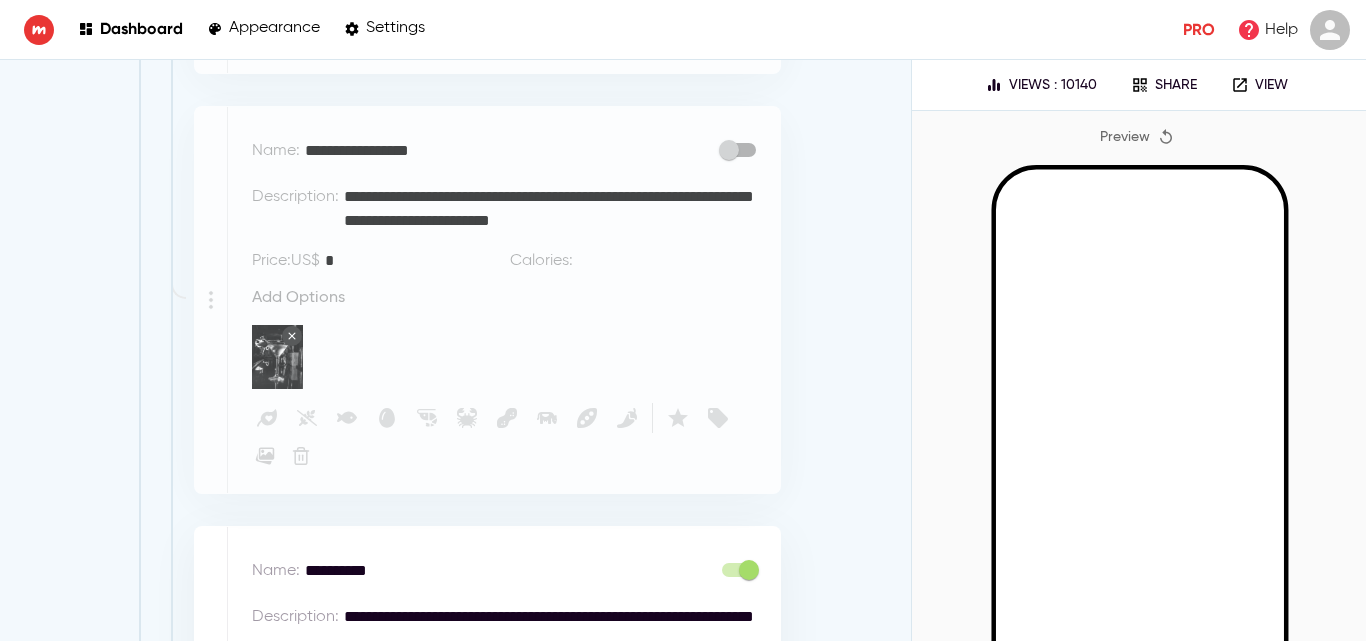 scroll, scrollTop: 2200, scrollLeft: 0, axis: vertical 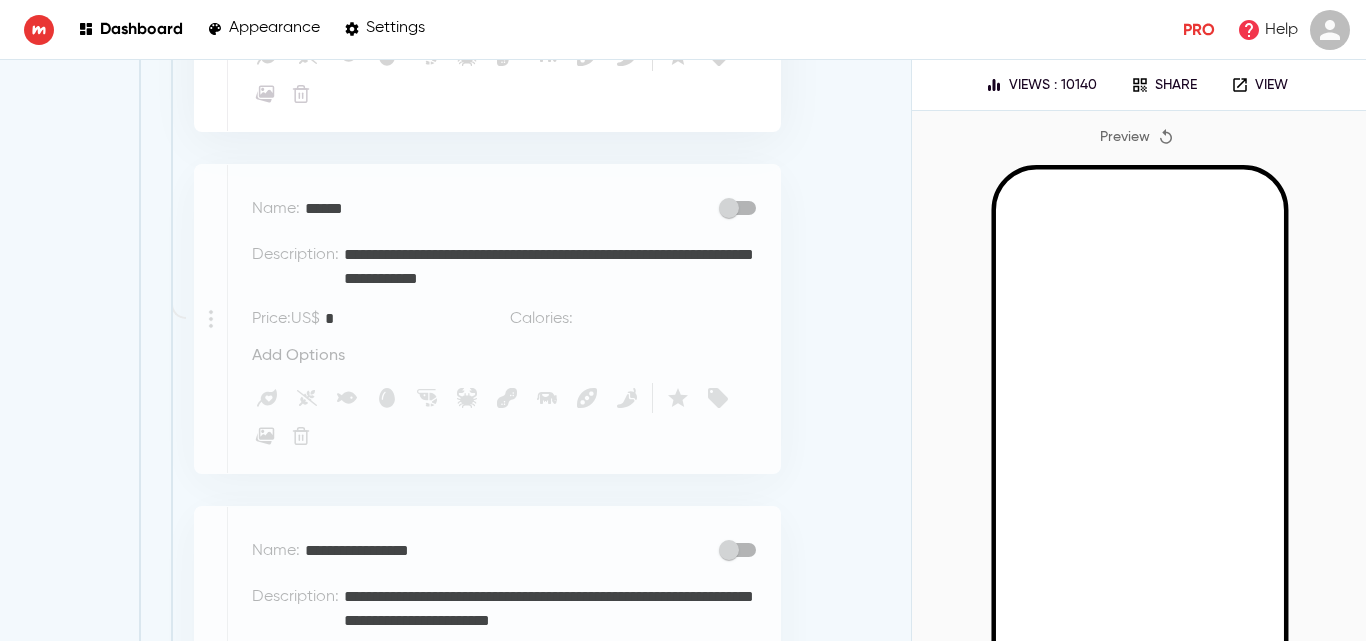 type on "*" 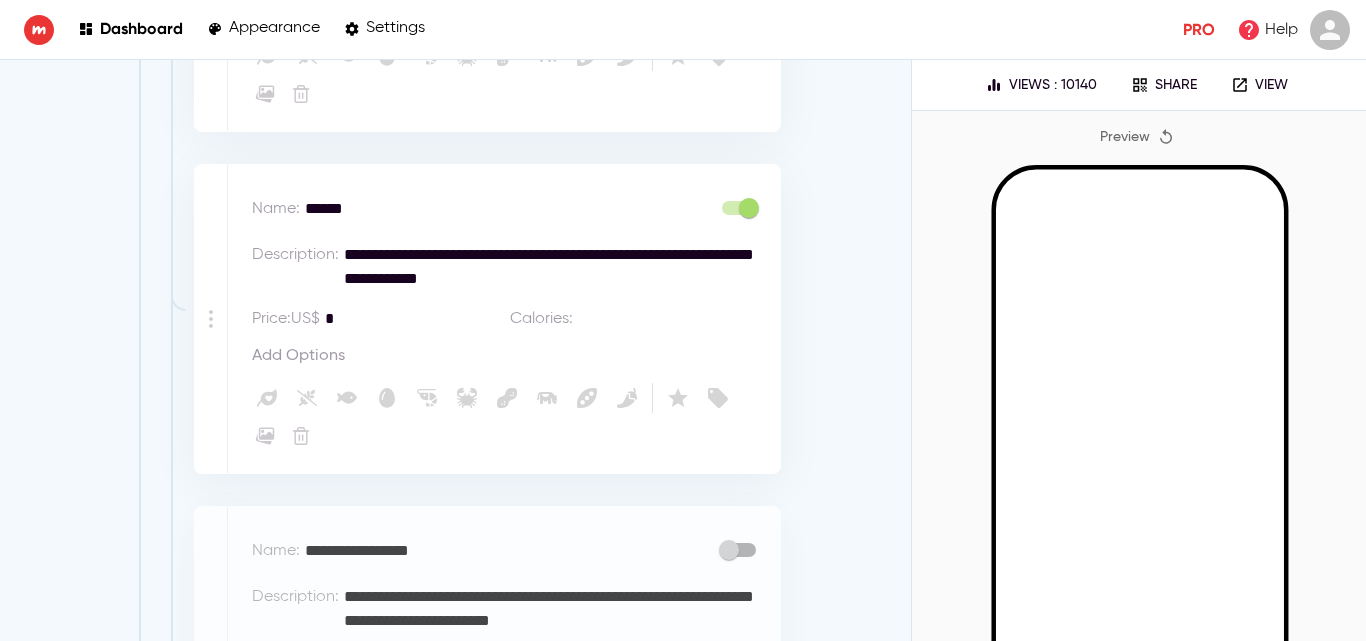click on "*" at bounding box center (412, 319) 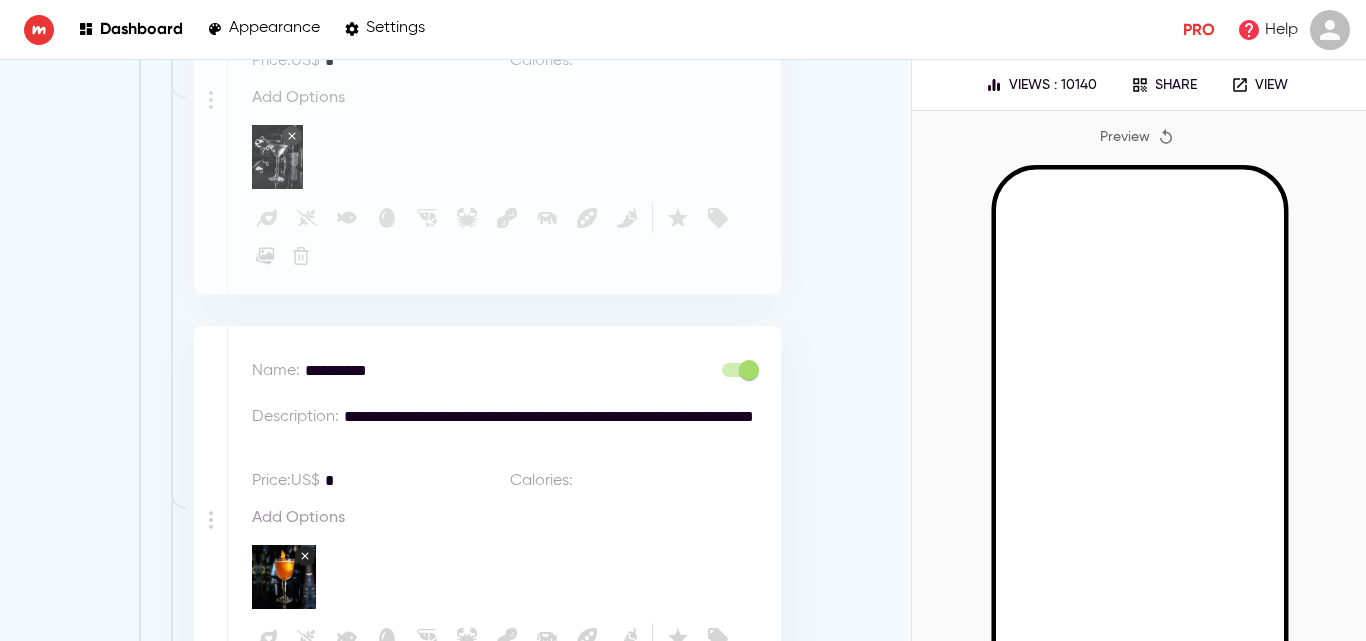 scroll, scrollTop: 2900, scrollLeft: 0, axis: vertical 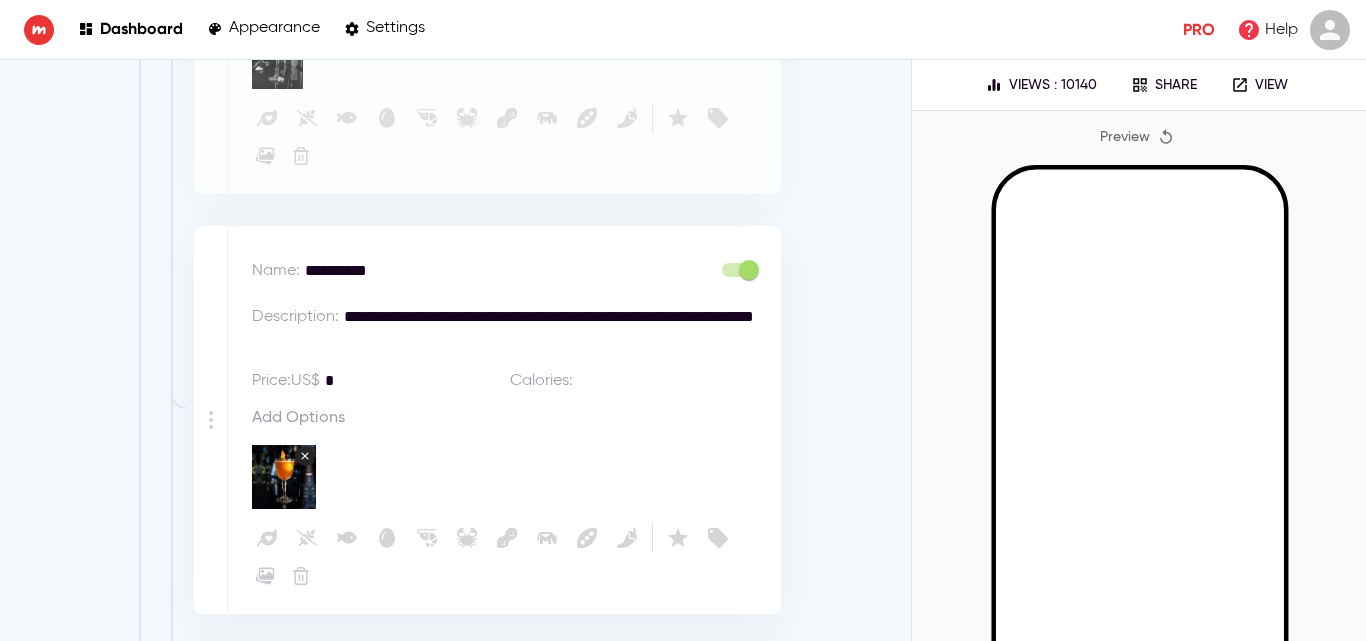 type on "*" 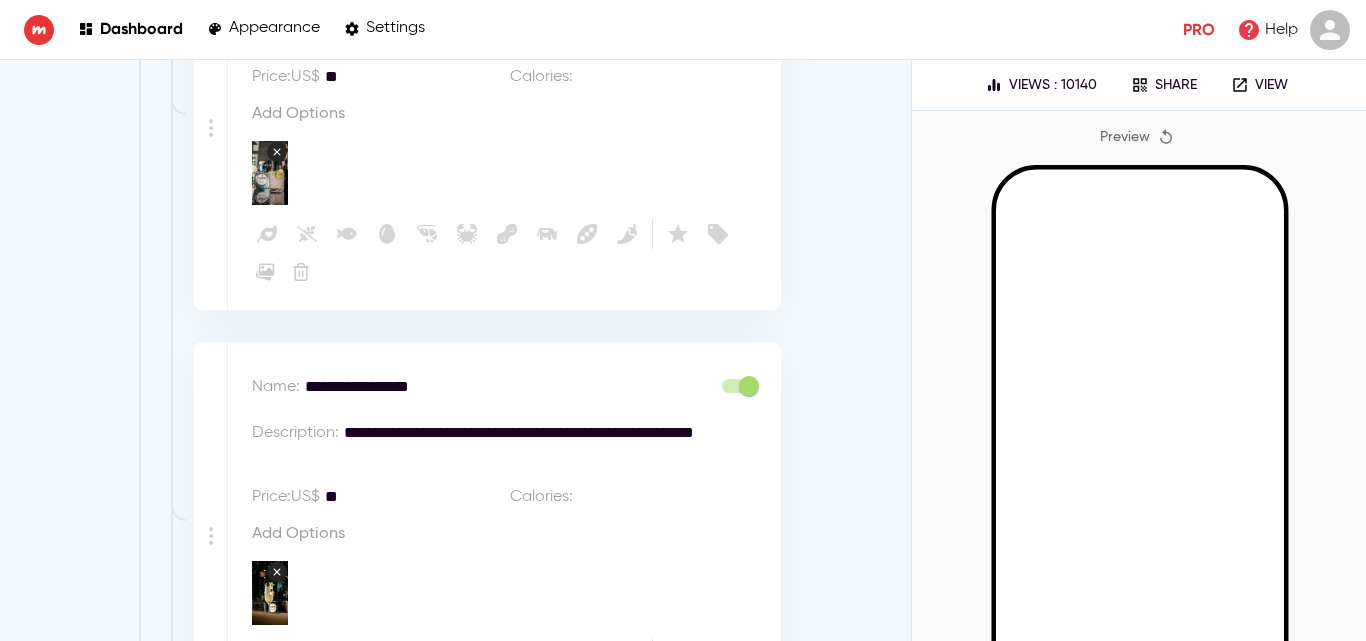 scroll, scrollTop: 3700, scrollLeft: 0, axis: vertical 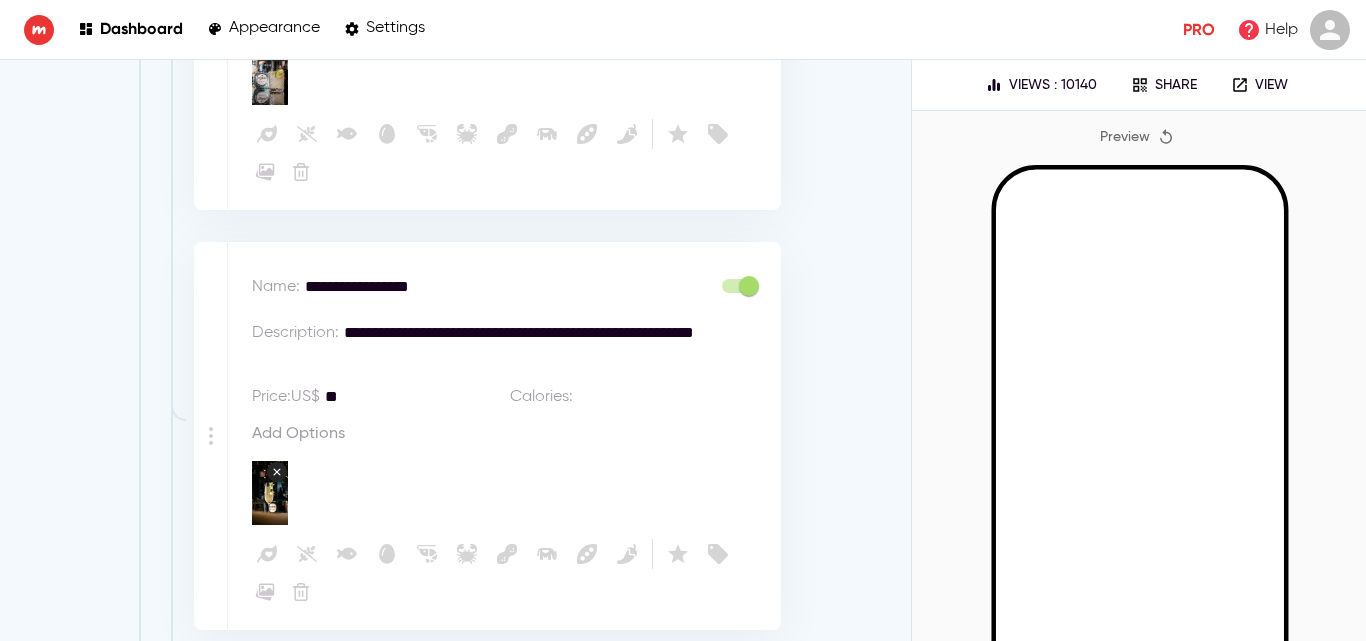 type on "*" 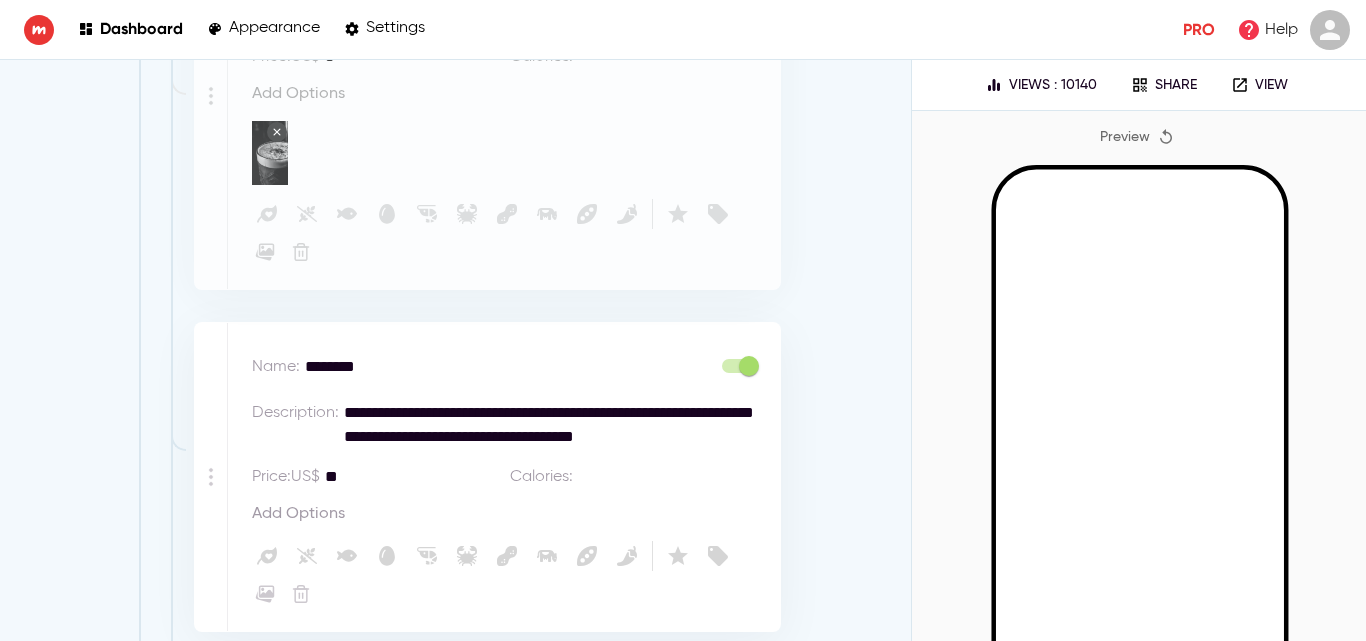 scroll, scrollTop: 6600, scrollLeft: 0, axis: vertical 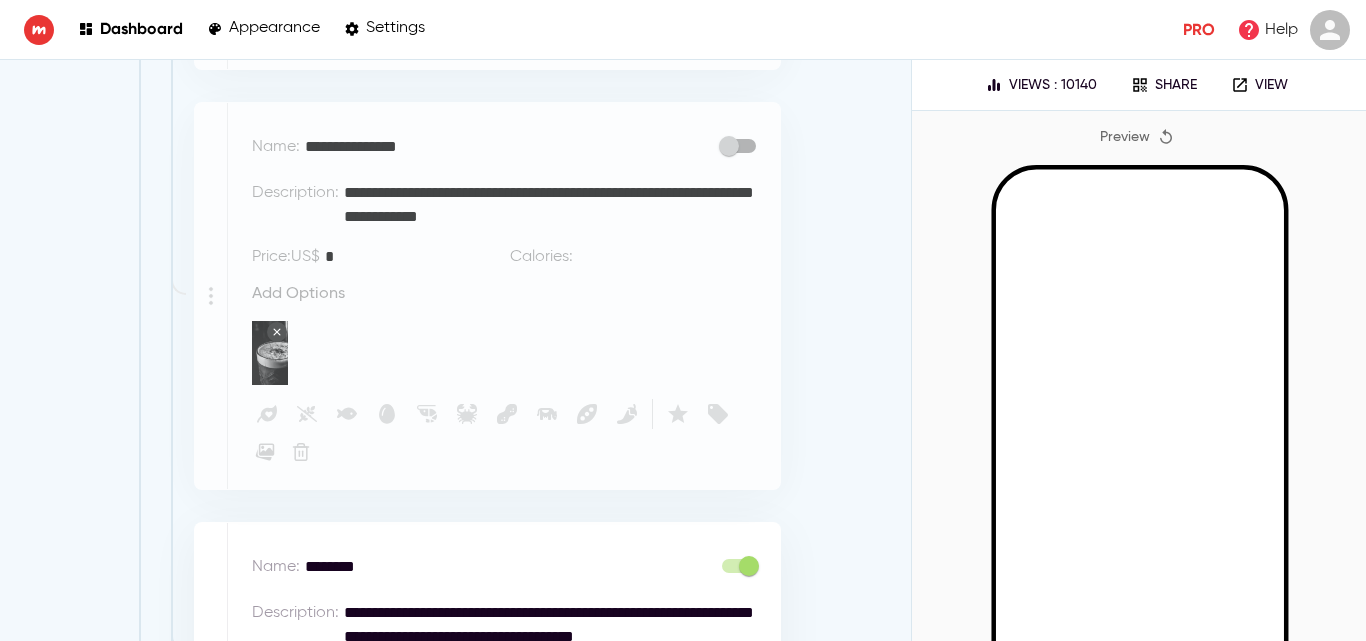 type on "**" 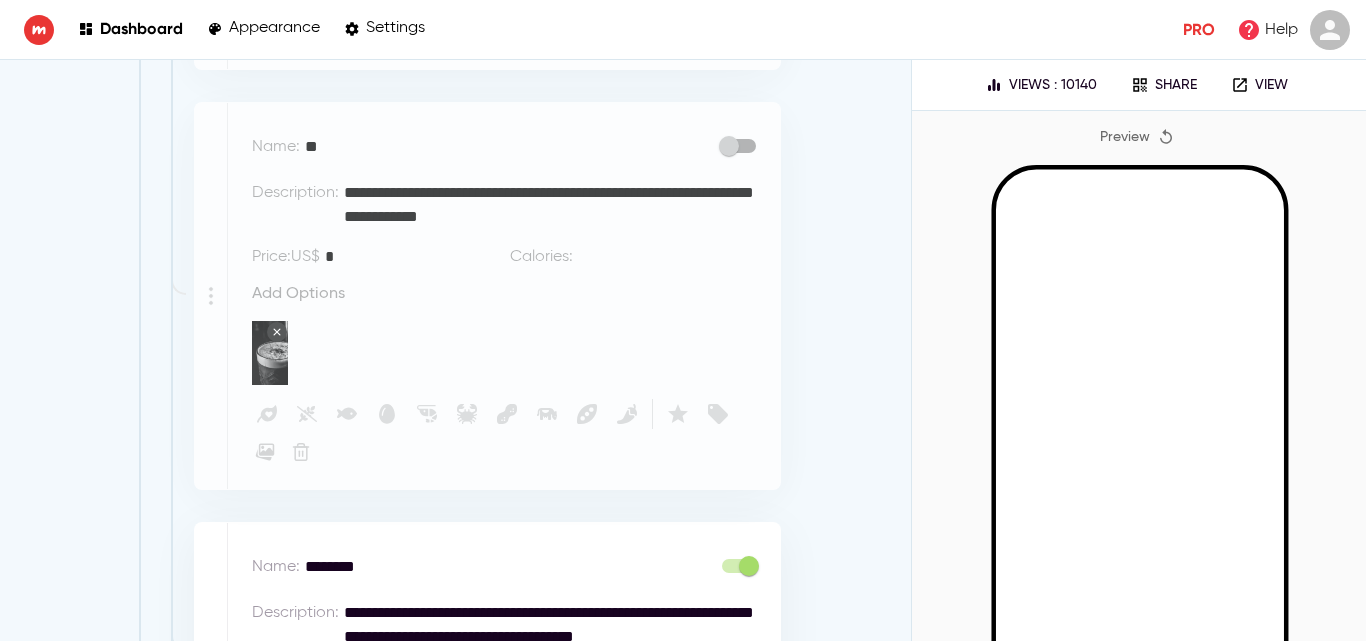type on "*" 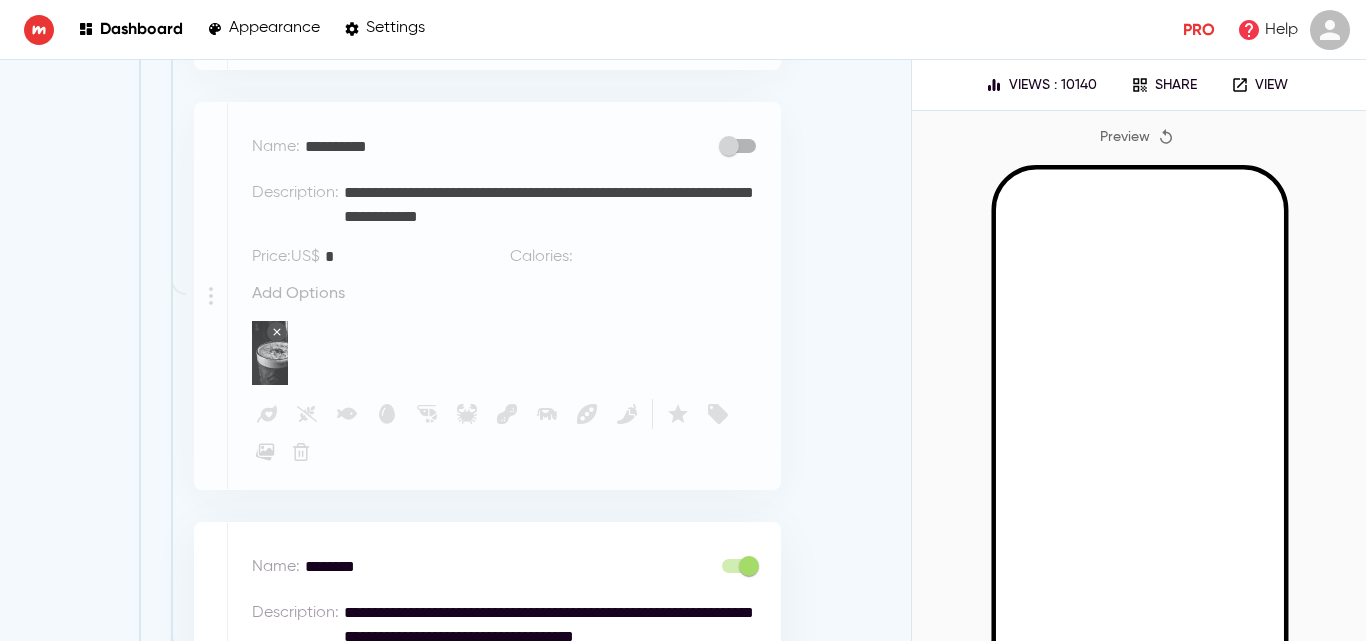 type on "**********" 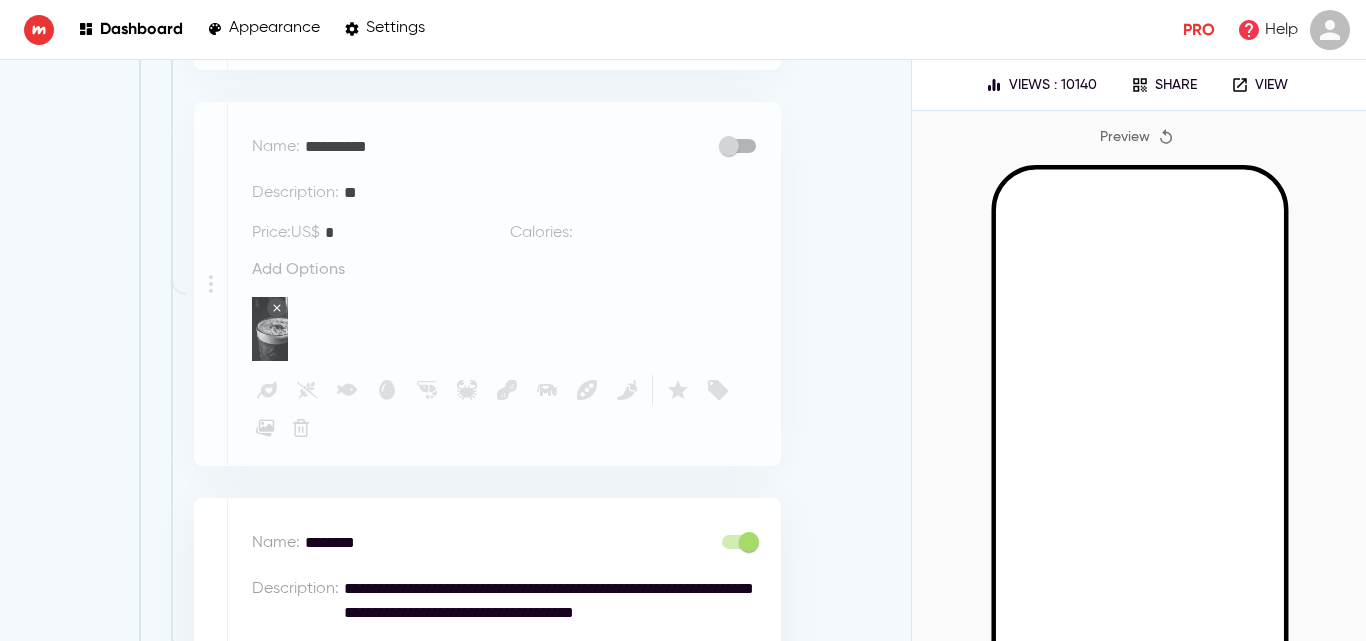 type on "*" 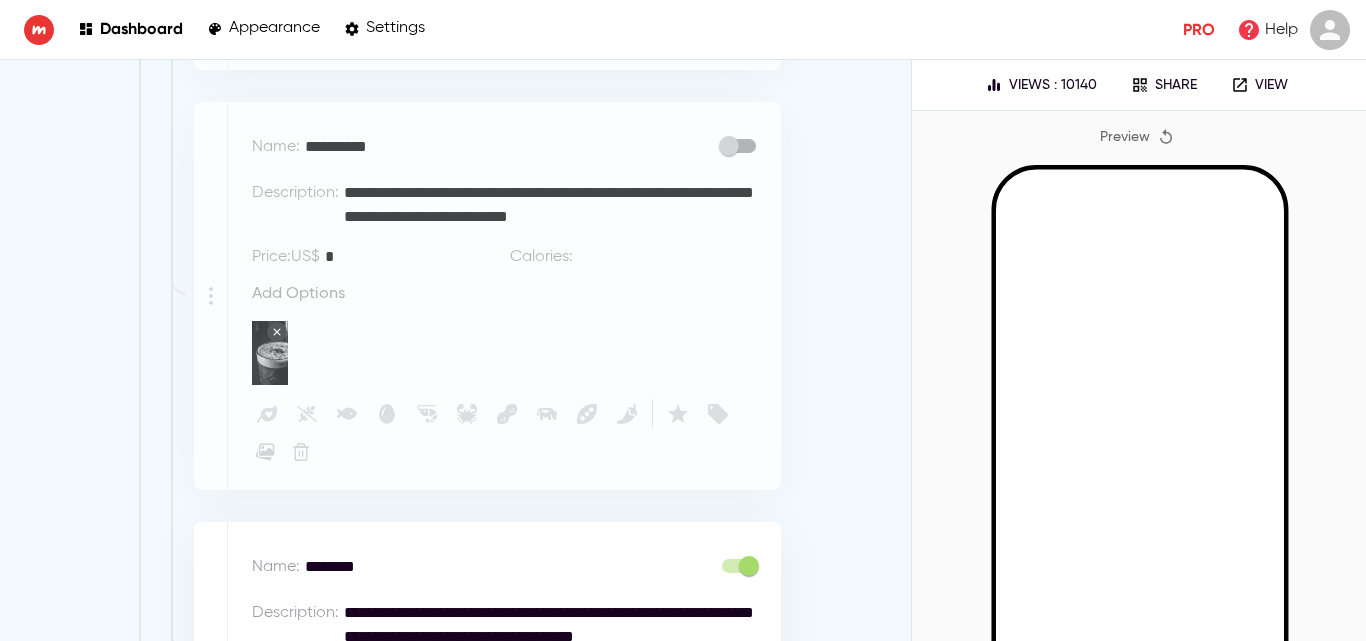 type on "**********" 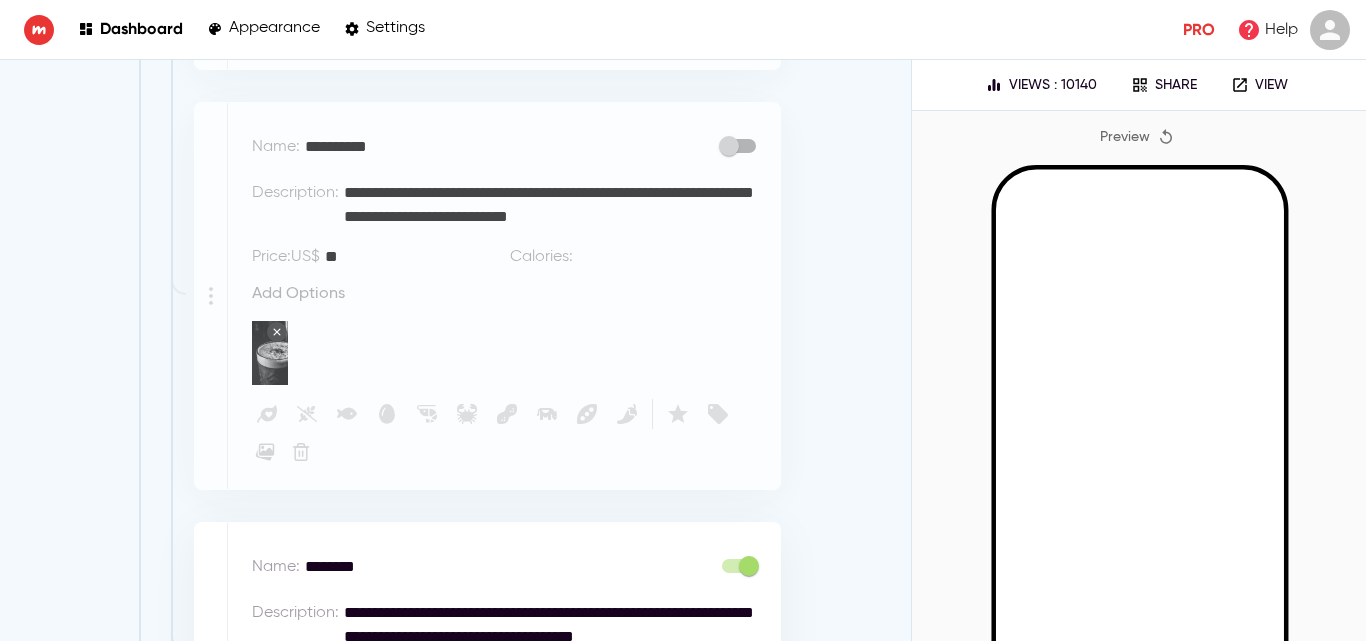 type on "**" 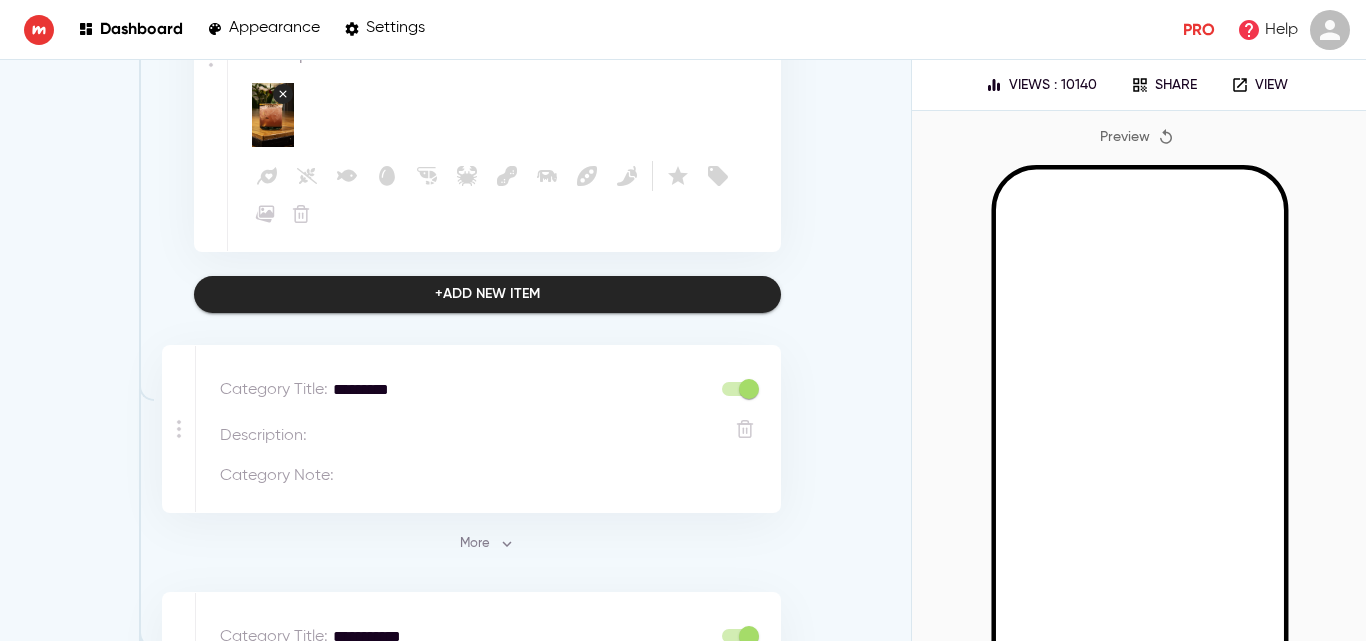 scroll, scrollTop: 7700, scrollLeft: 0, axis: vertical 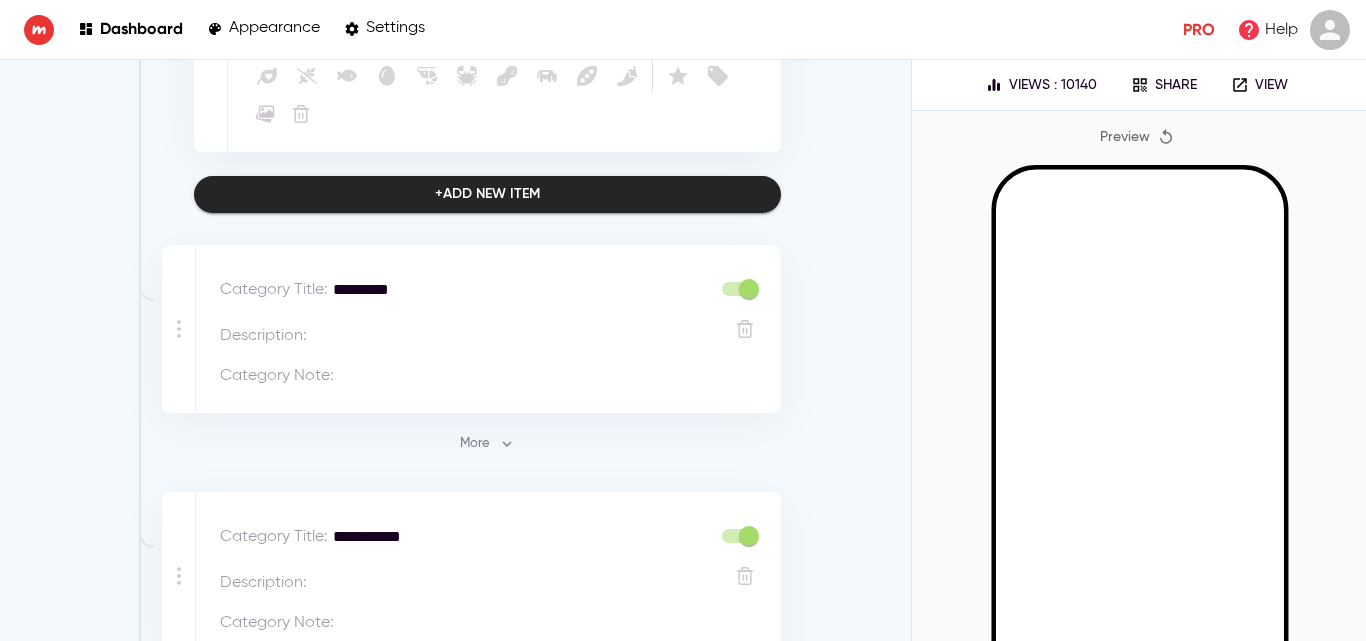 click 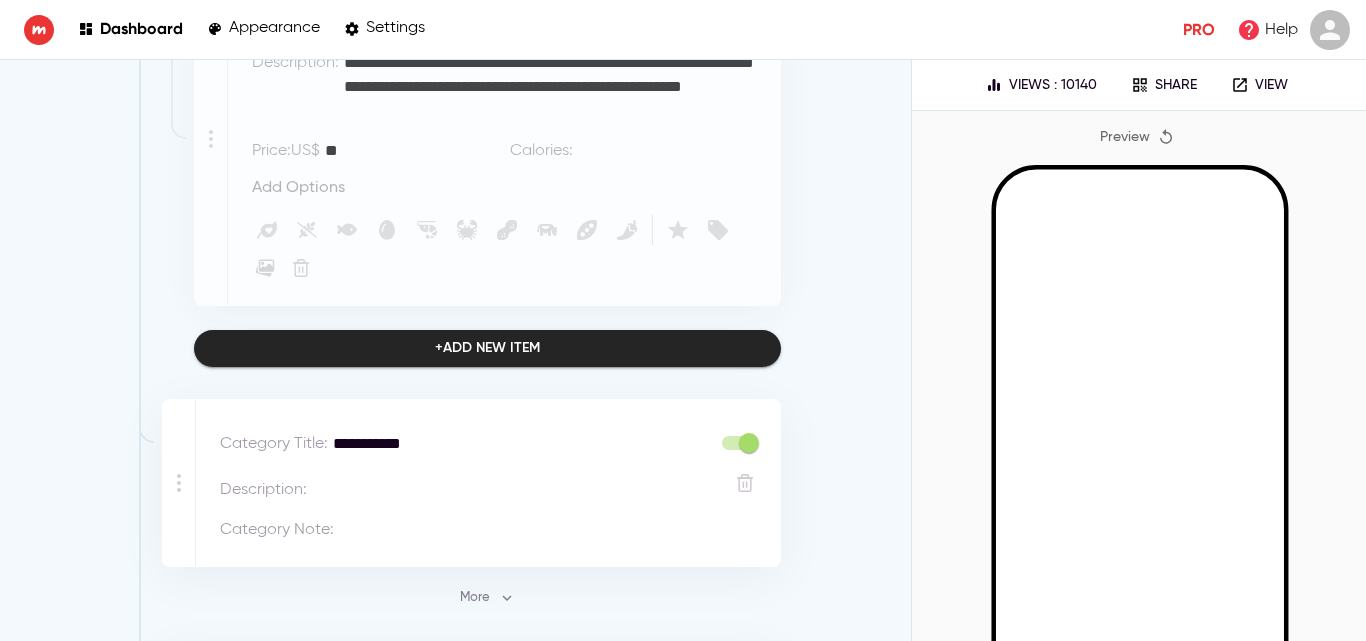scroll, scrollTop: 11800, scrollLeft: 0, axis: vertical 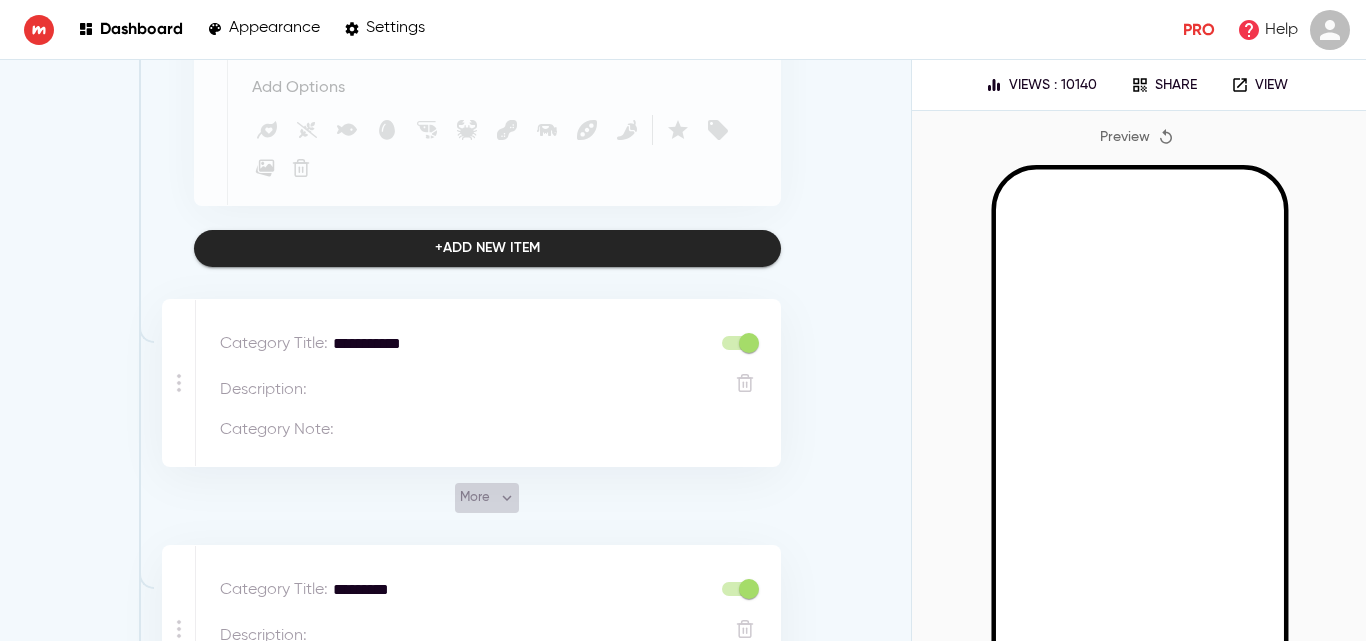 click 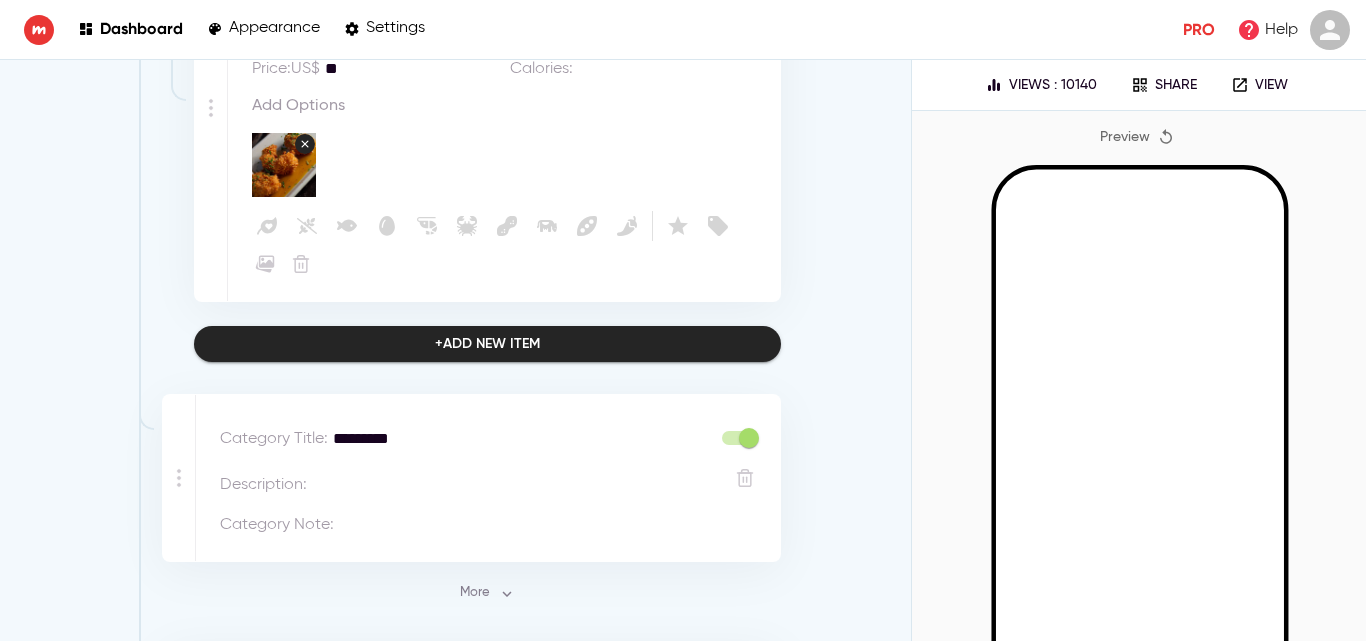 scroll, scrollTop: 13900, scrollLeft: 0, axis: vertical 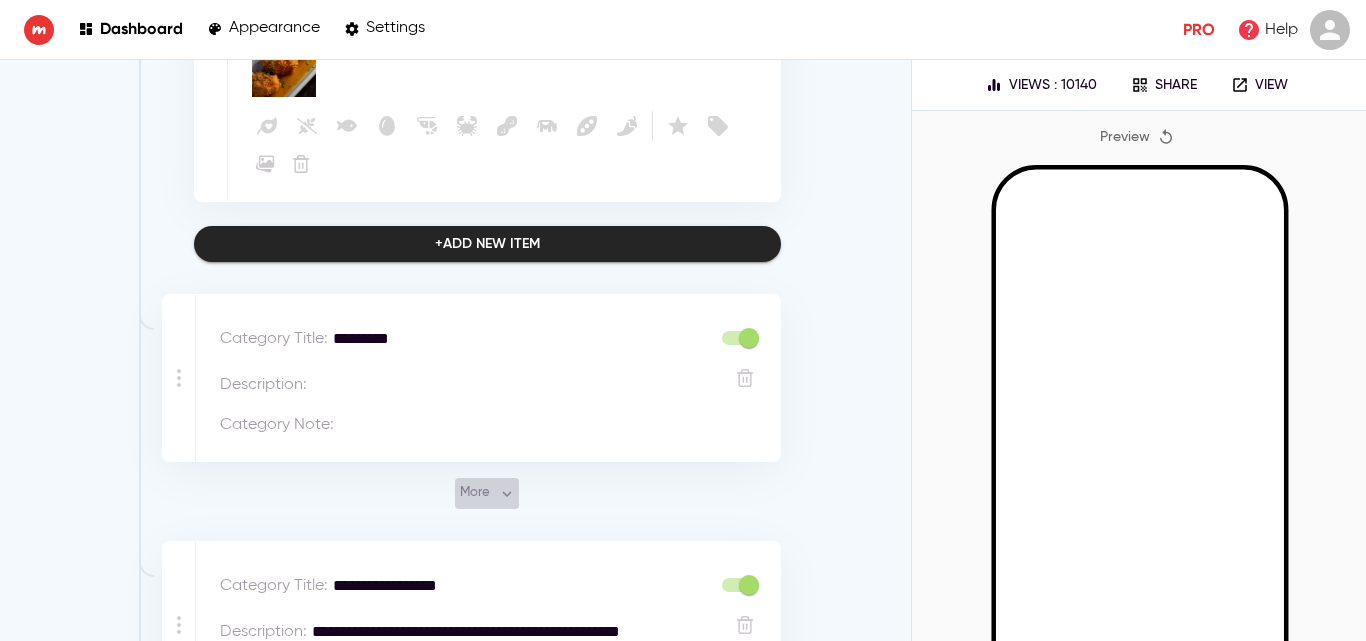 click 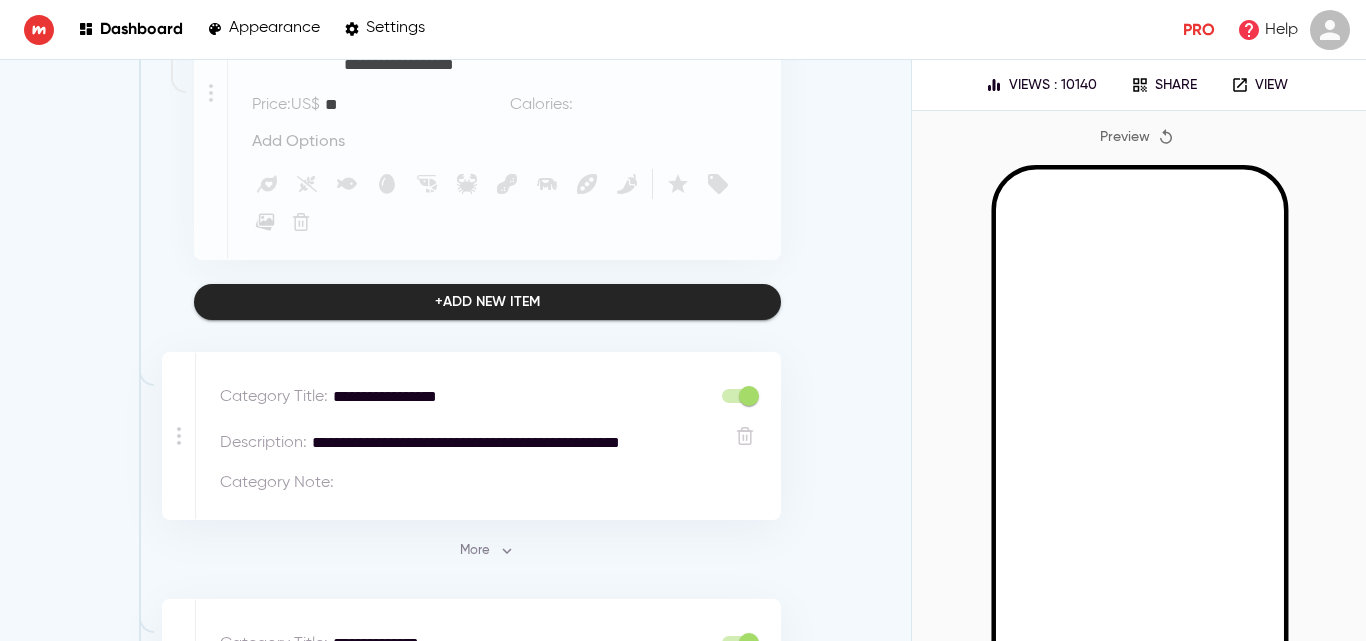 scroll, scrollTop: 15900, scrollLeft: 0, axis: vertical 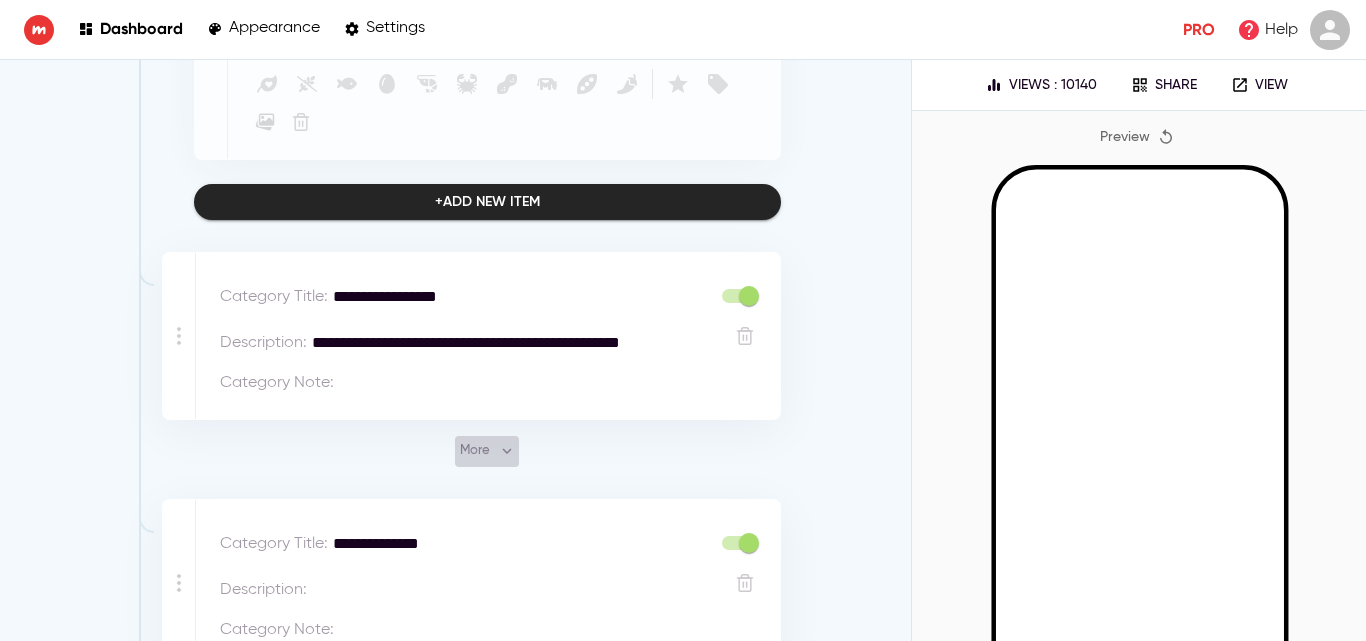 click 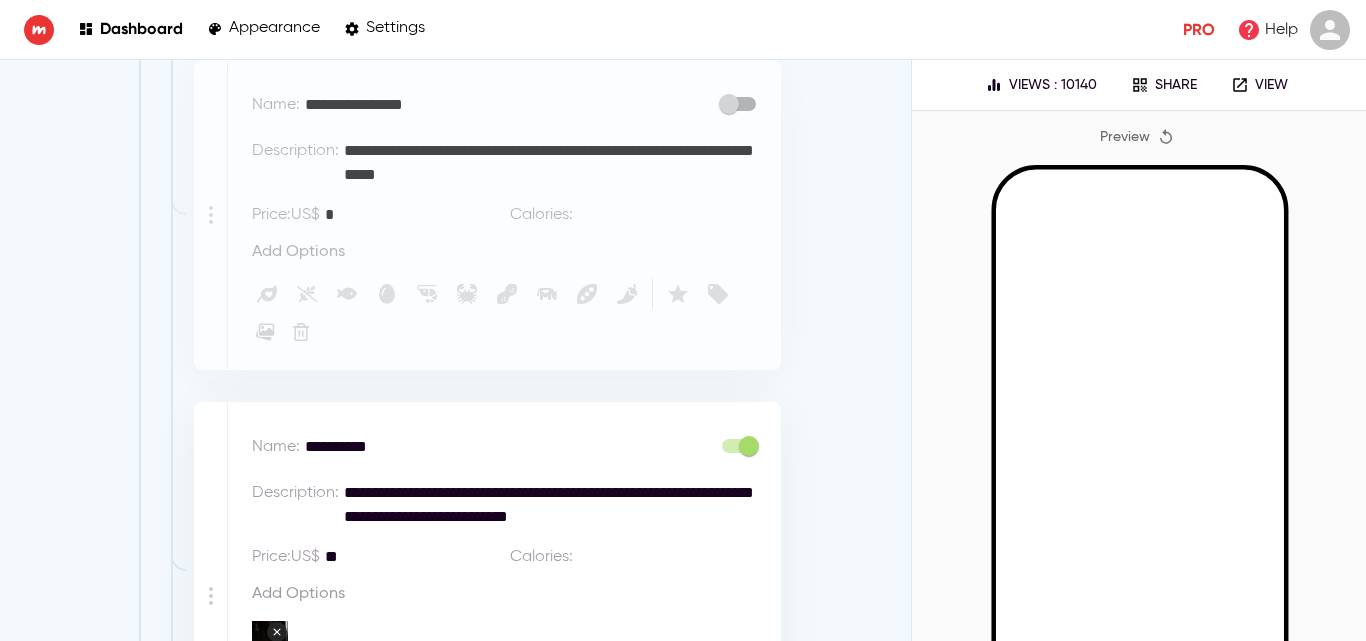 scroll, scrollTop: 6200, scrollLeft: 0, axis: vertical 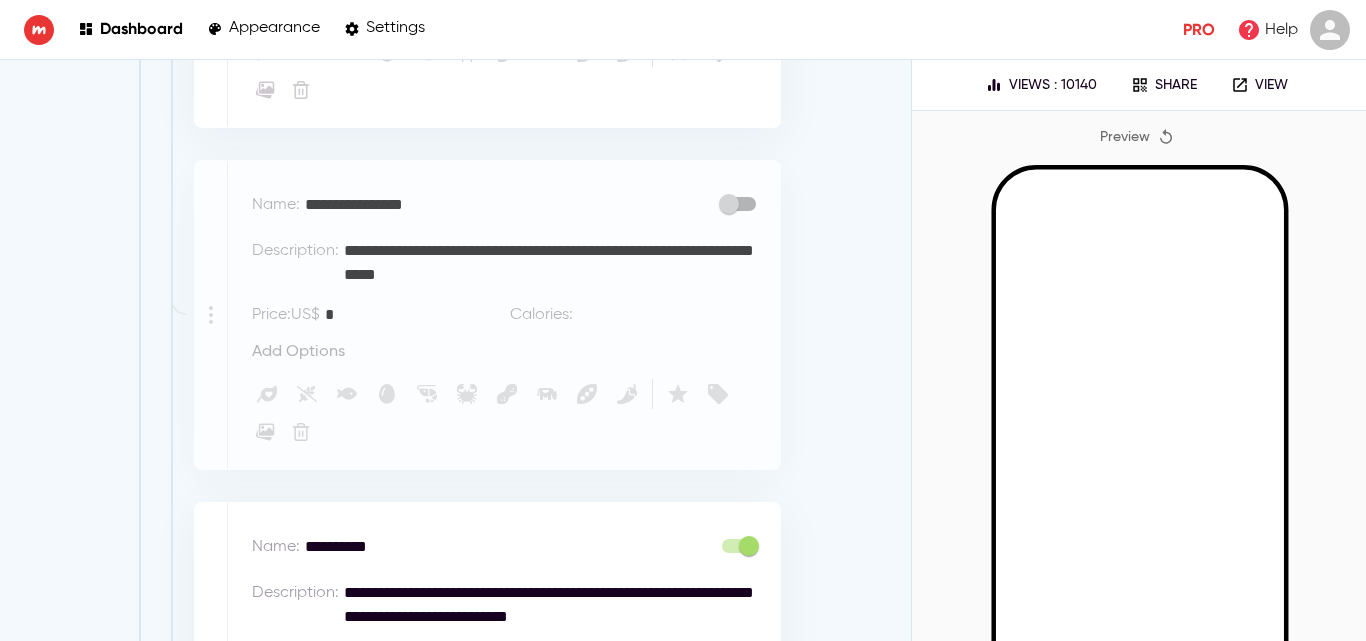 click on "**********" at bounding box center [502, 205] 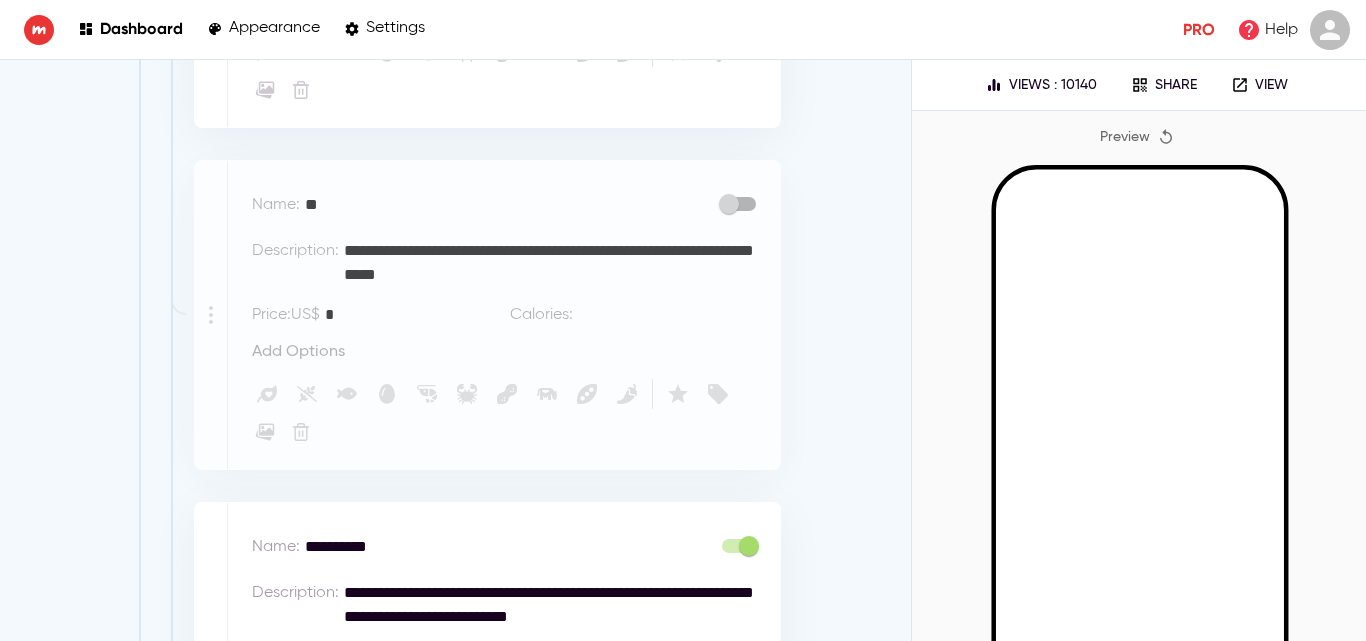 type on "*" 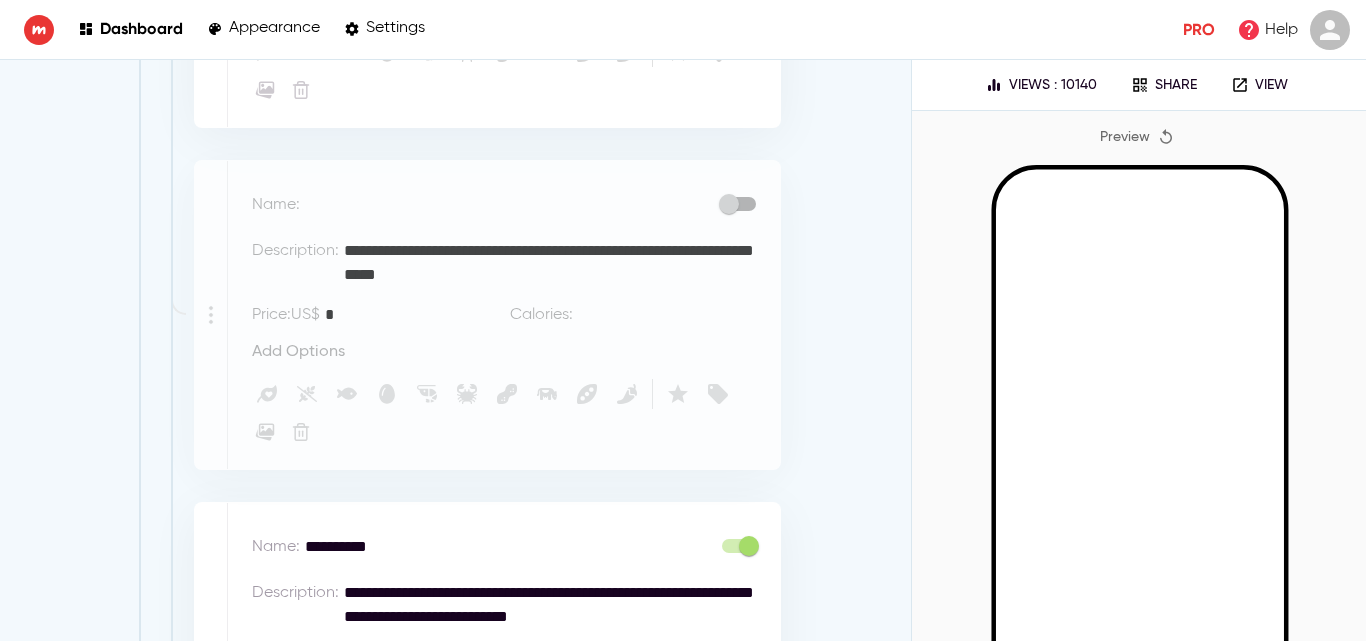 type on "*" 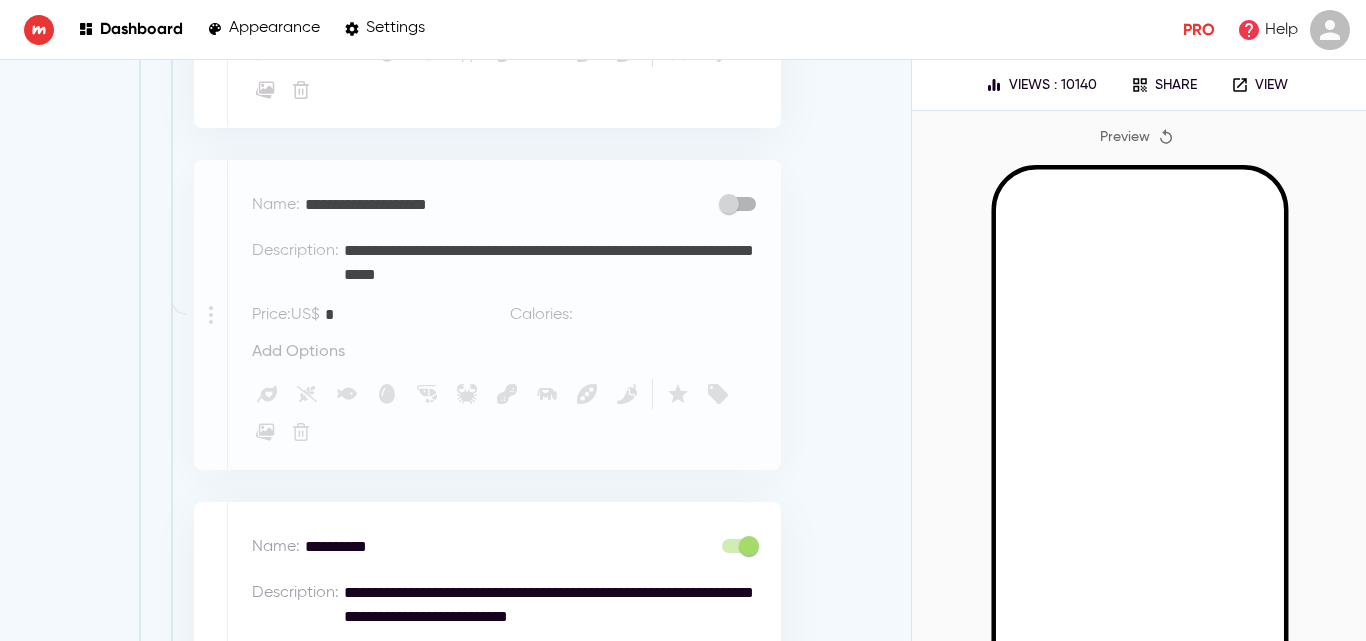 type on "**********" 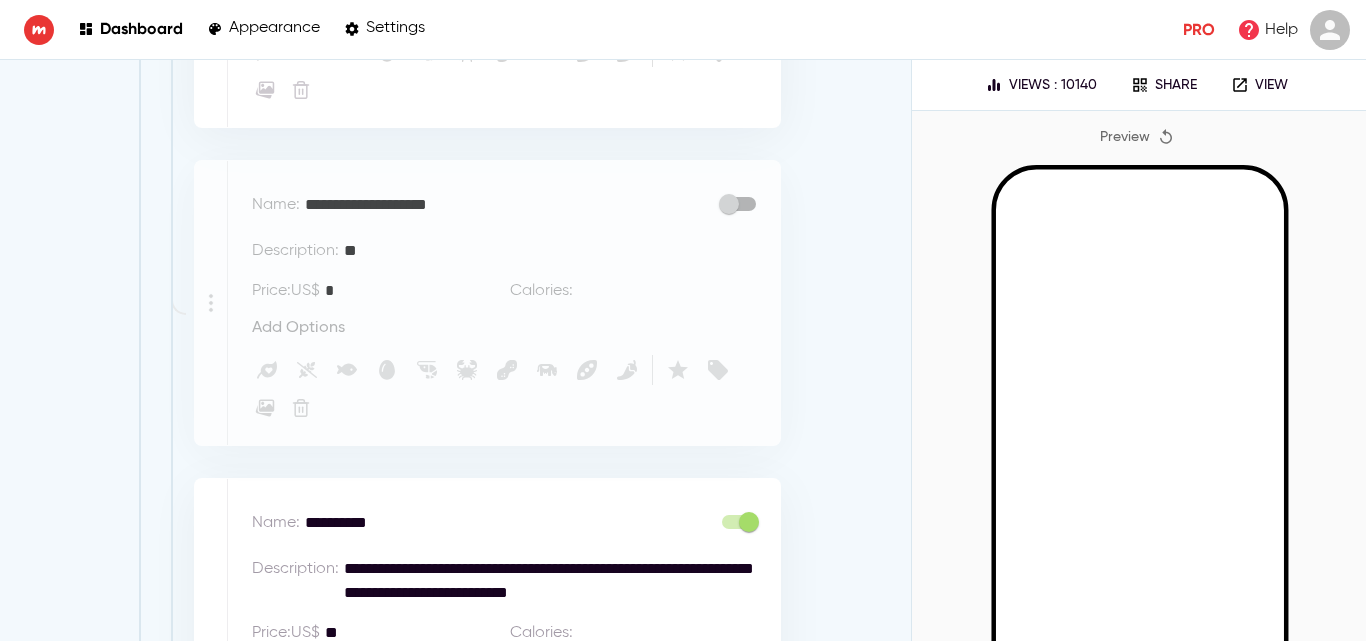 type on "*" 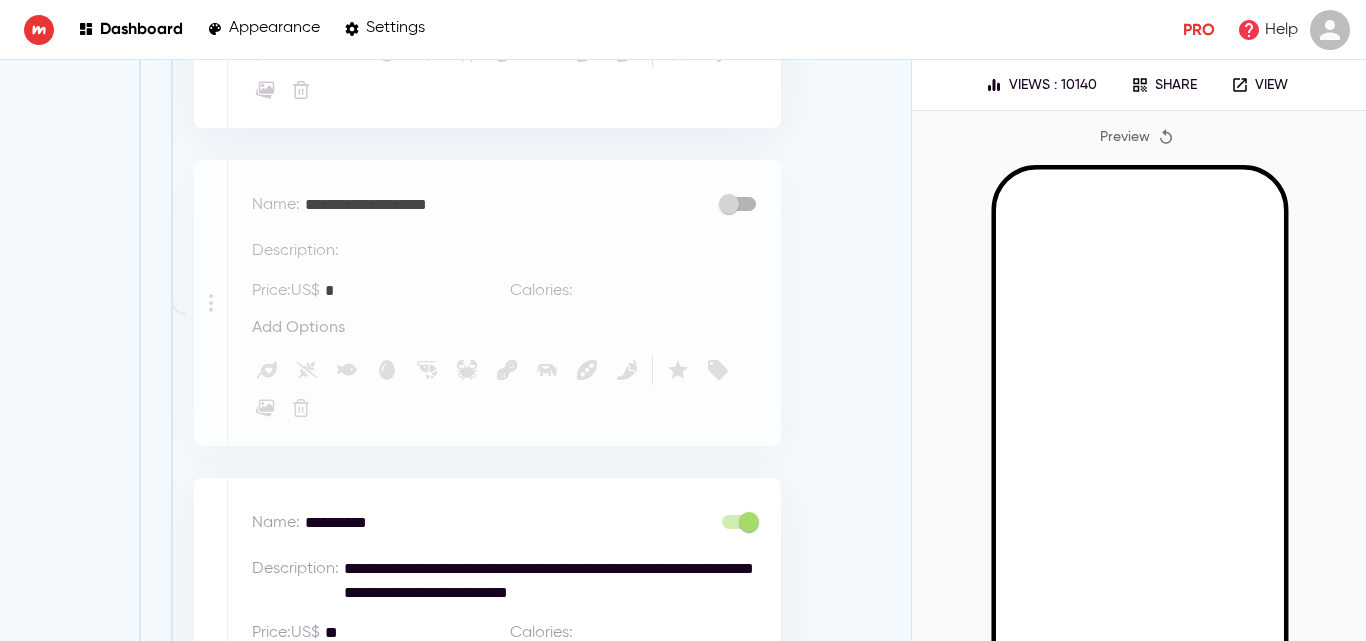type 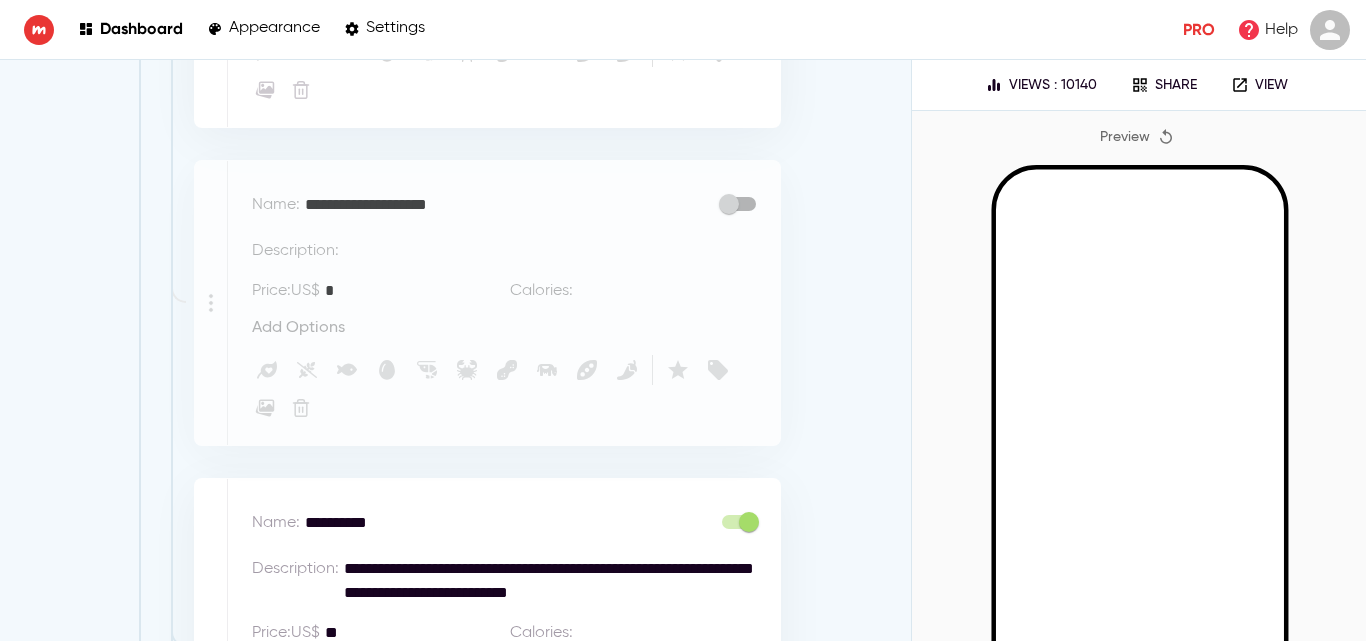 type on "*" 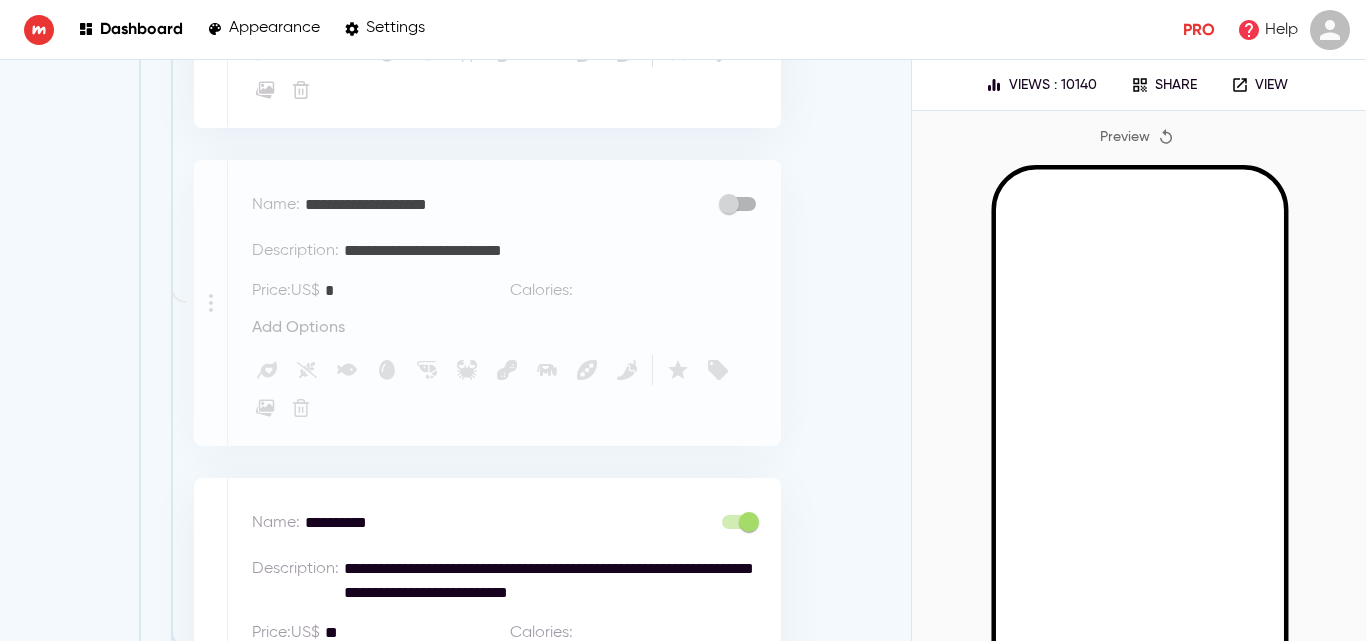 click on "**********" at bounding box center (550, 251) 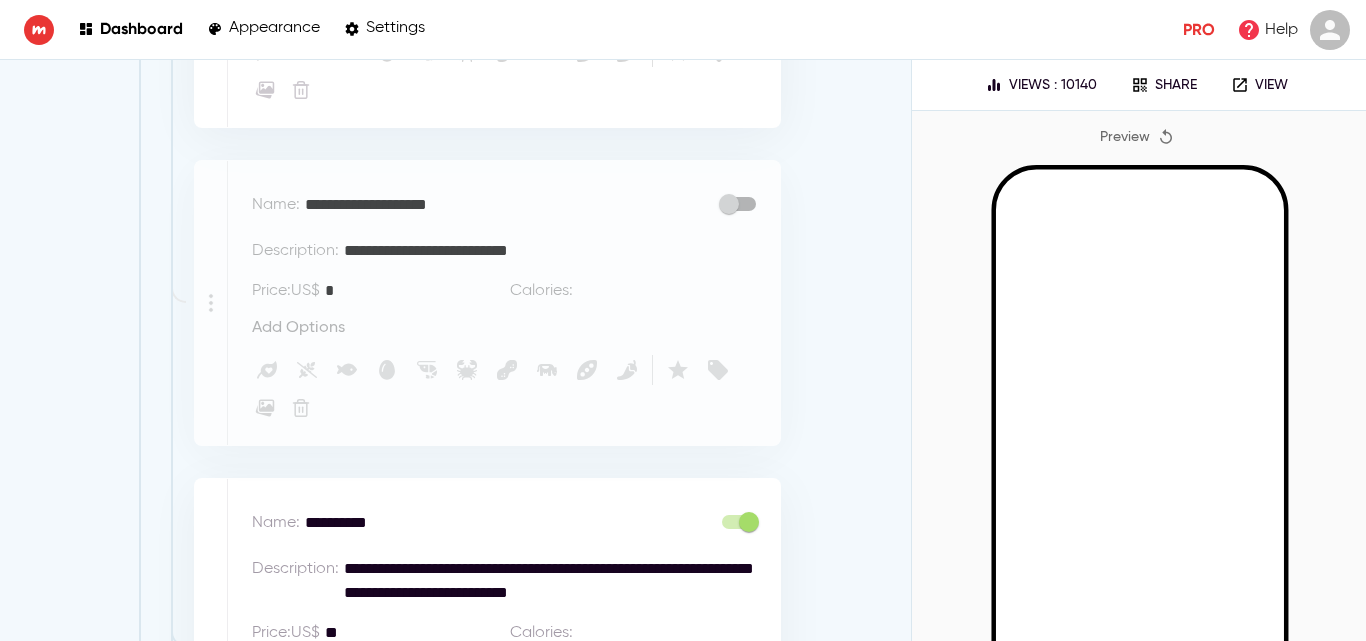 click on "**********" at bounding box center (550, 251) 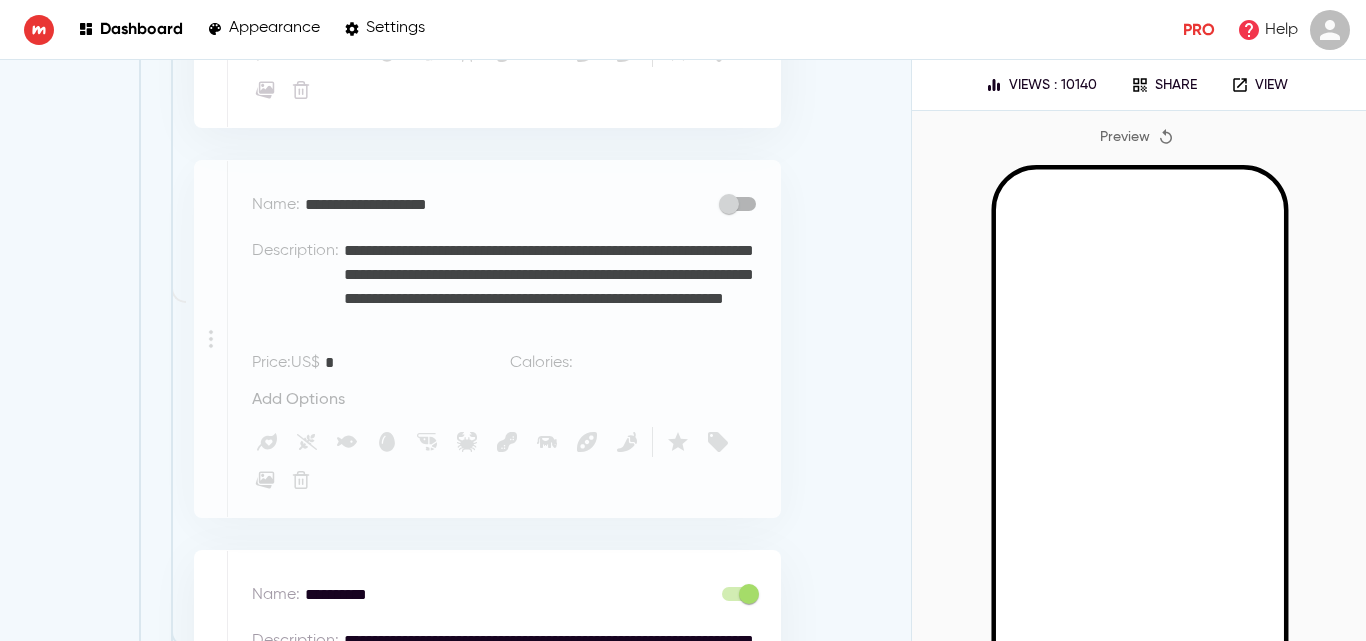 click on "**********" at bounding box center [550, 287] 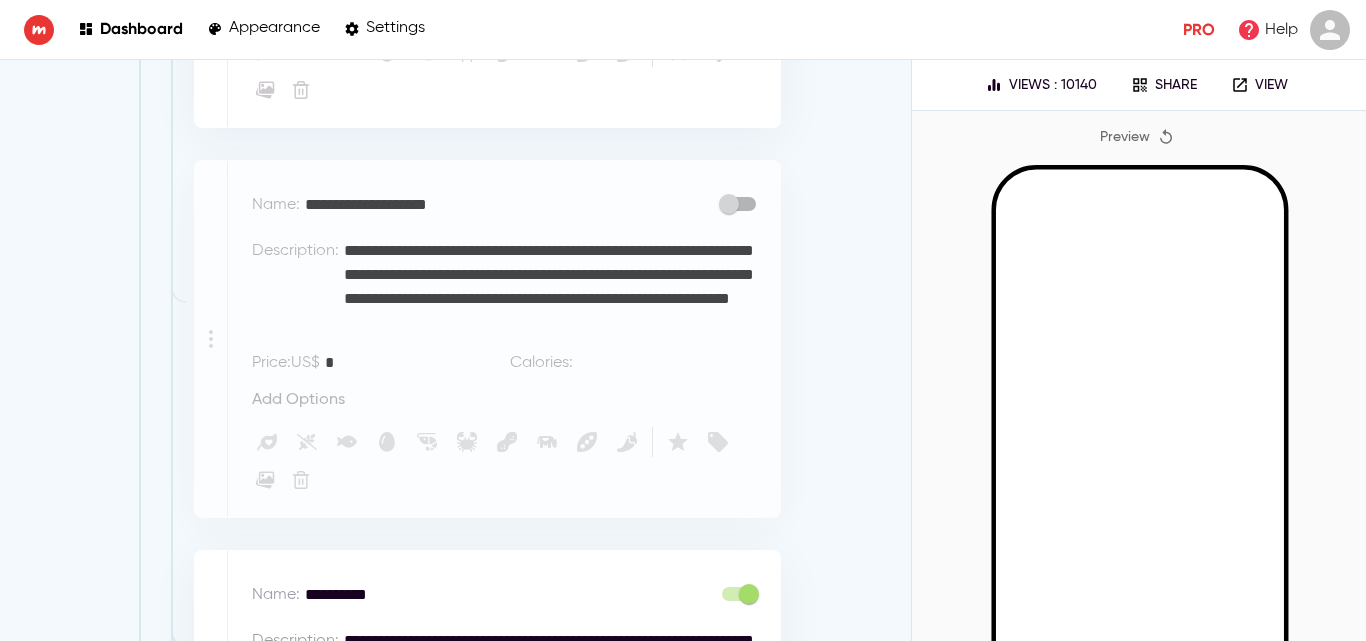 scroll, scrollTop: 6300, scrollLeft: 0, axis: vertical 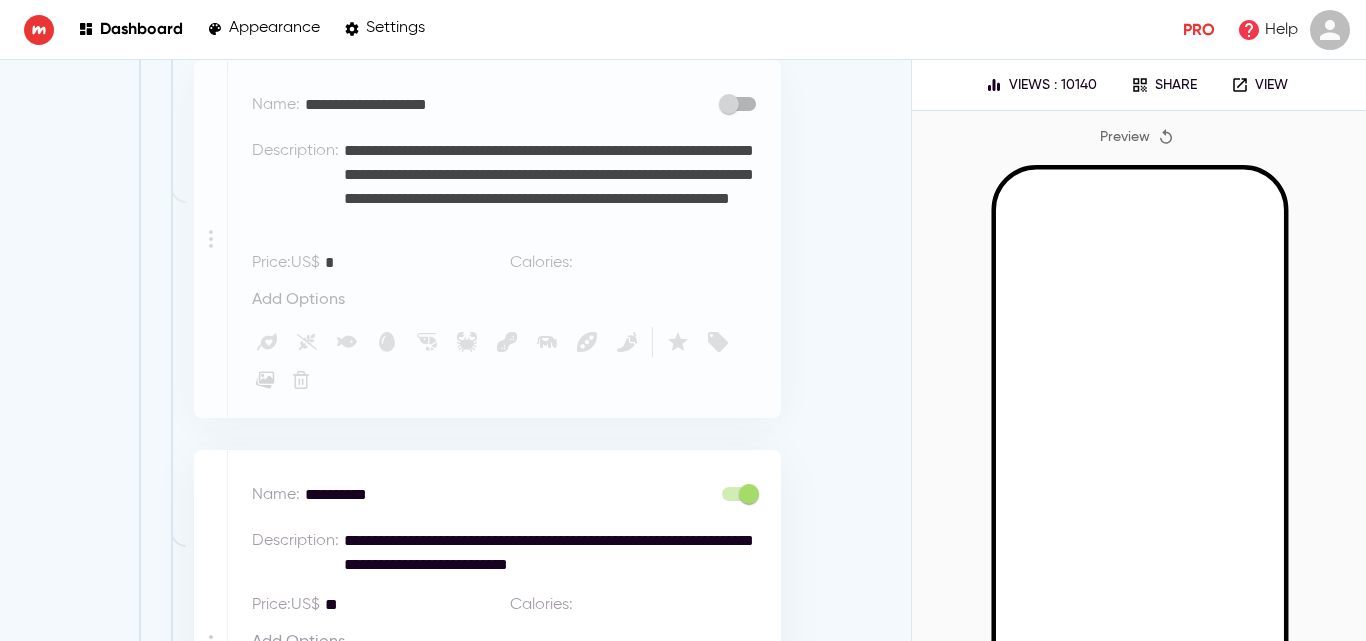 type on "**********" 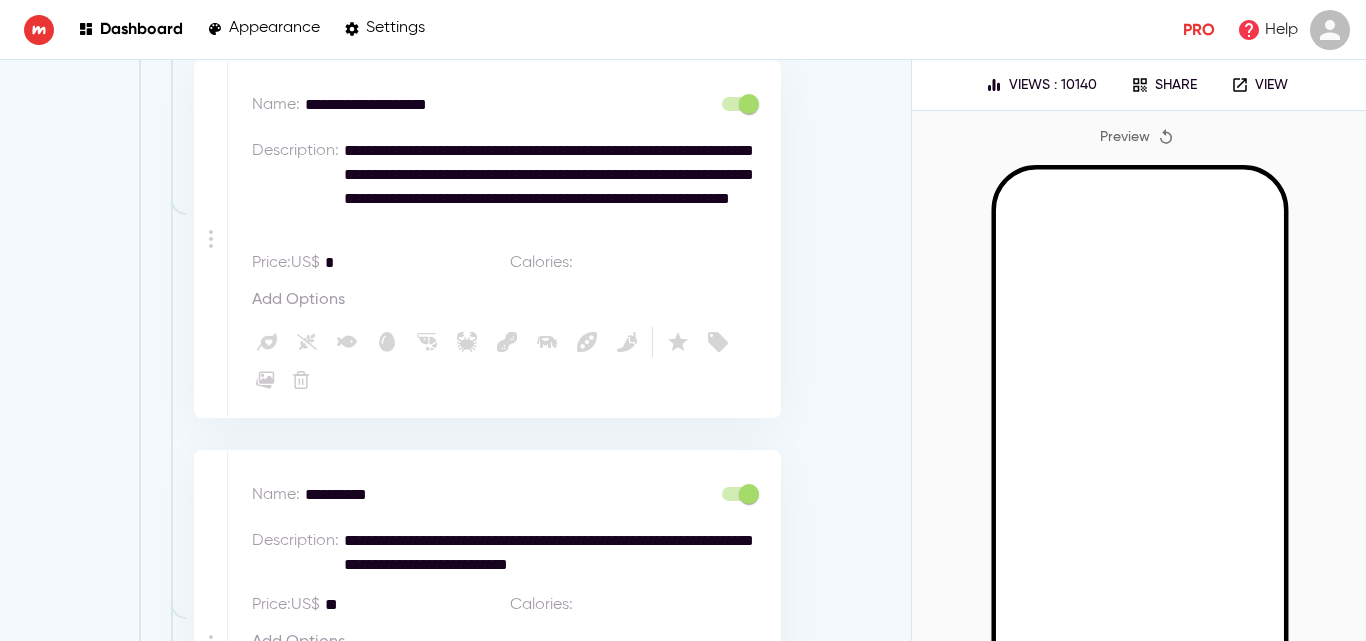 drag, startPoint x: 449, startPoint y: 82, endPoint x: 849, endPoint y: 147, distance: 405.24683 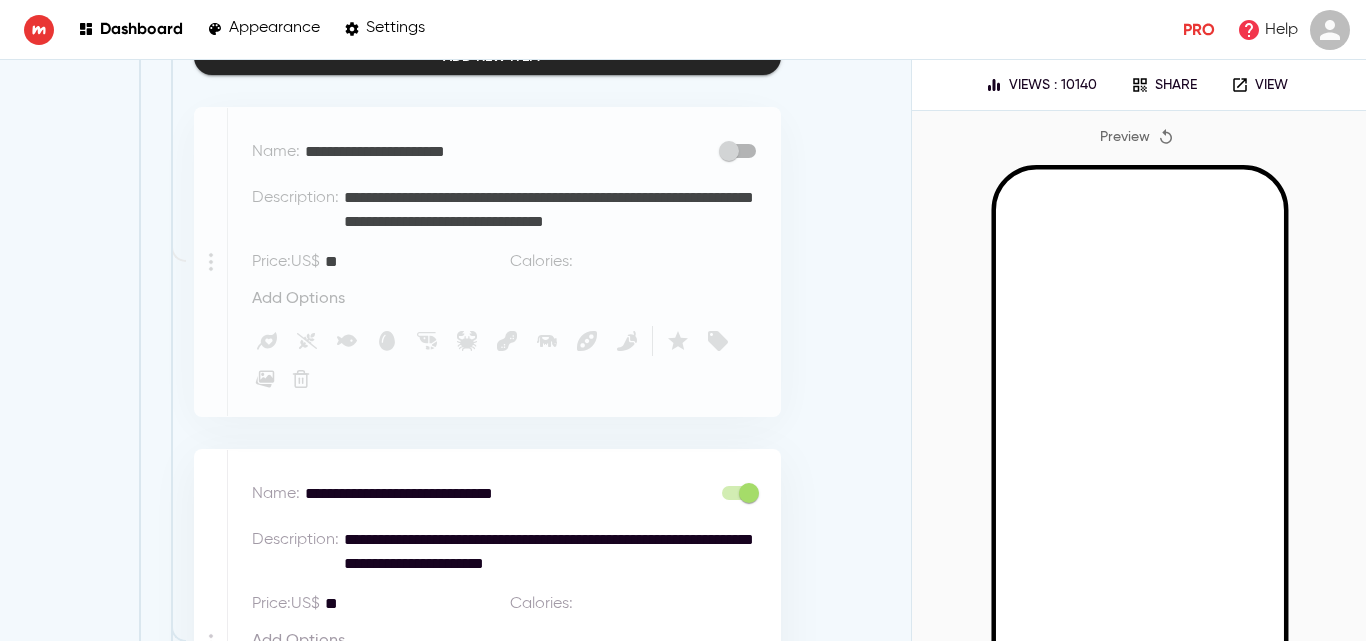 scroll, scrollTop: 16500, scrollLeft: 0, axis: vertical 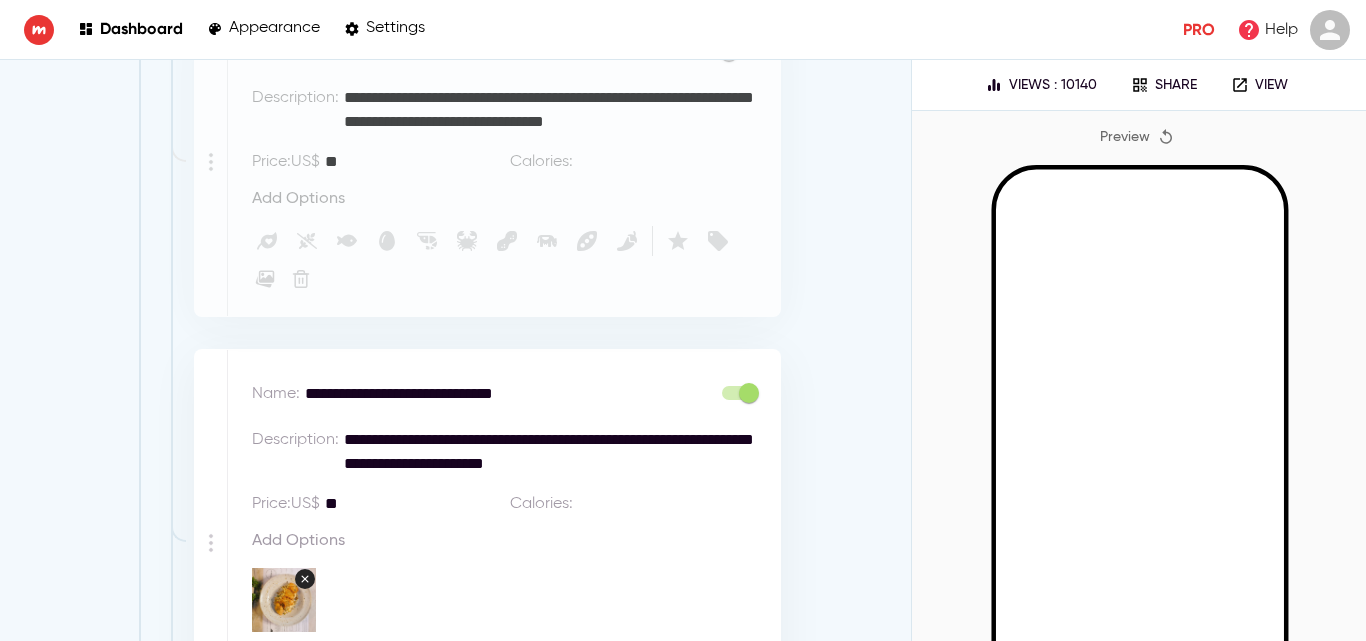 click on "**" at bounding box center [412, 504] 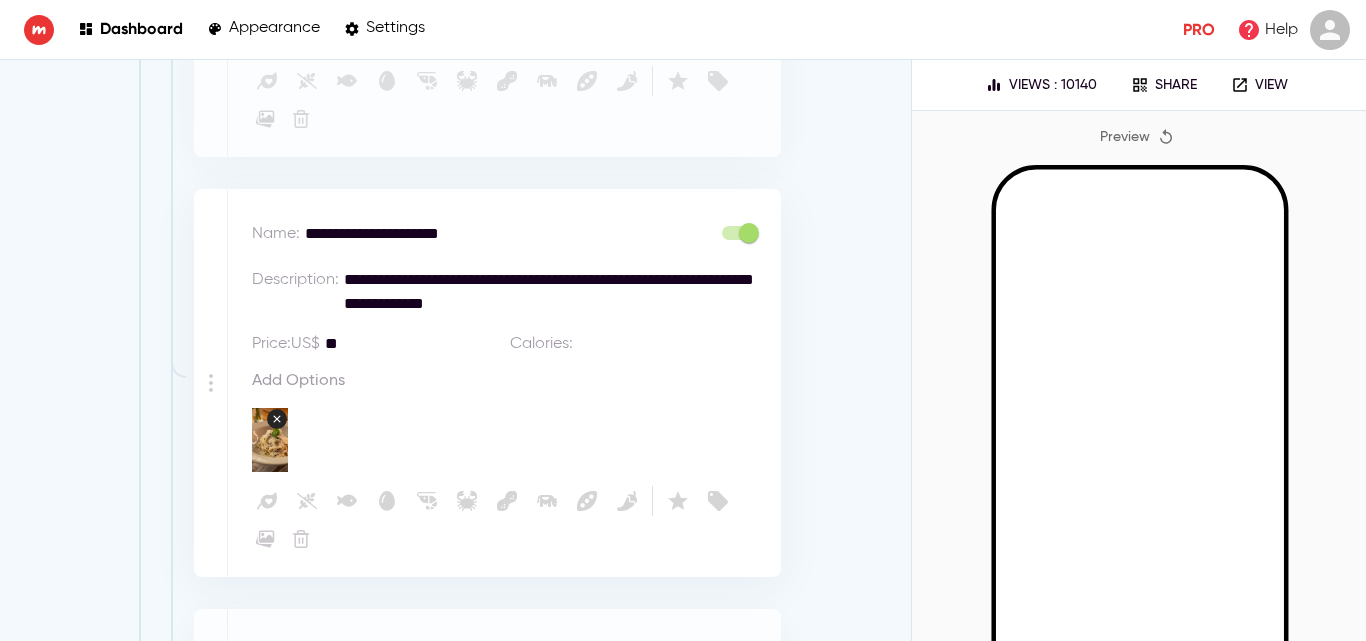 scroll, scrollTop: 17600, scrollLeft: 0, axis: vertical 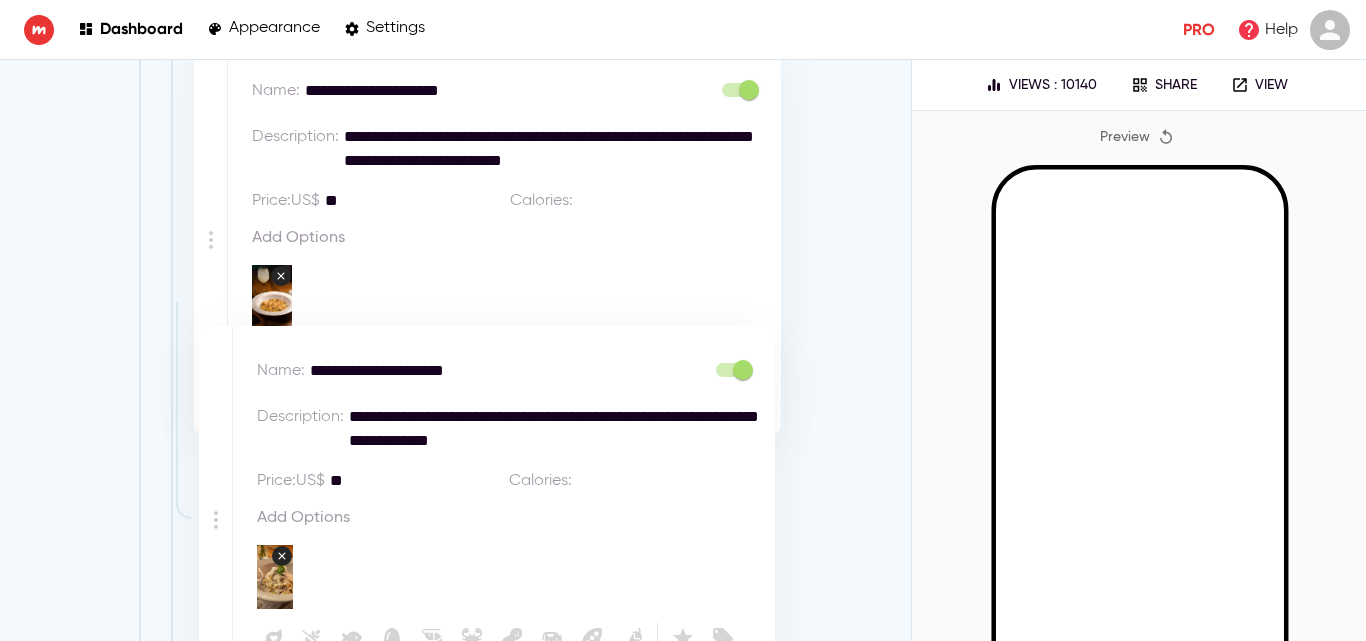 drag, startPoint x: 211, startPoint y: 236, endPoint x: 221, endPoint y: 488, distance: 252.19833 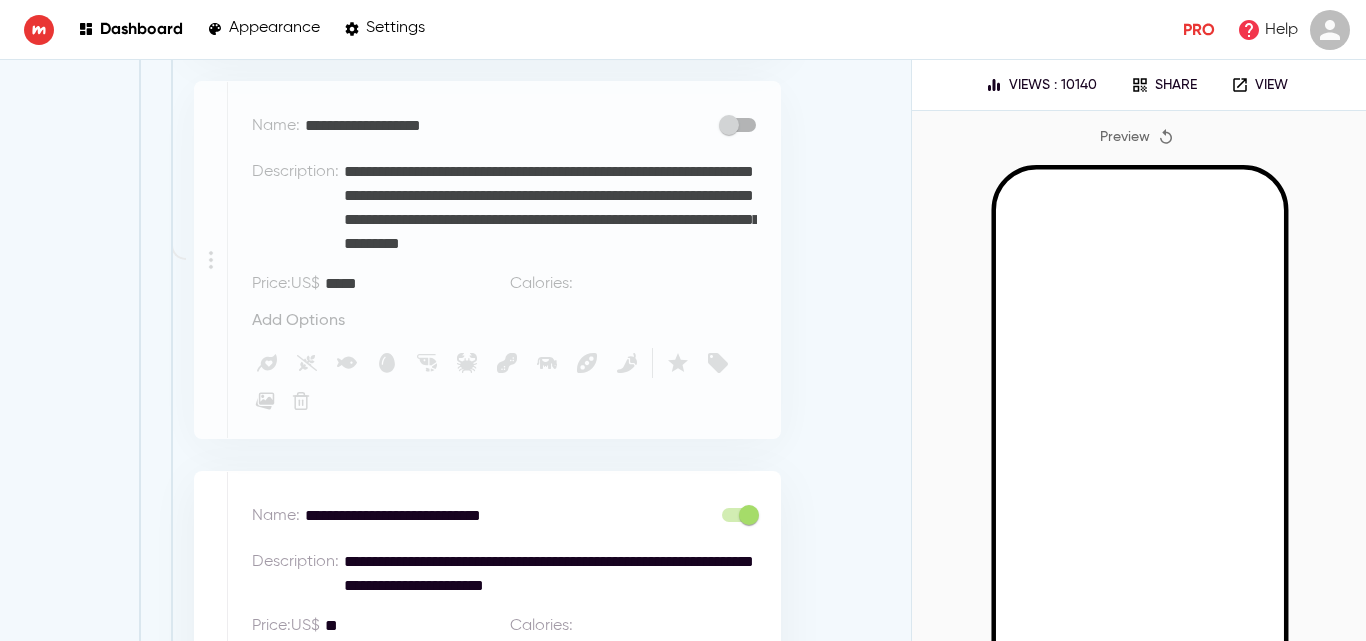scroll, scrollTop: 18968, scrollLeft: 0, axis: vertical 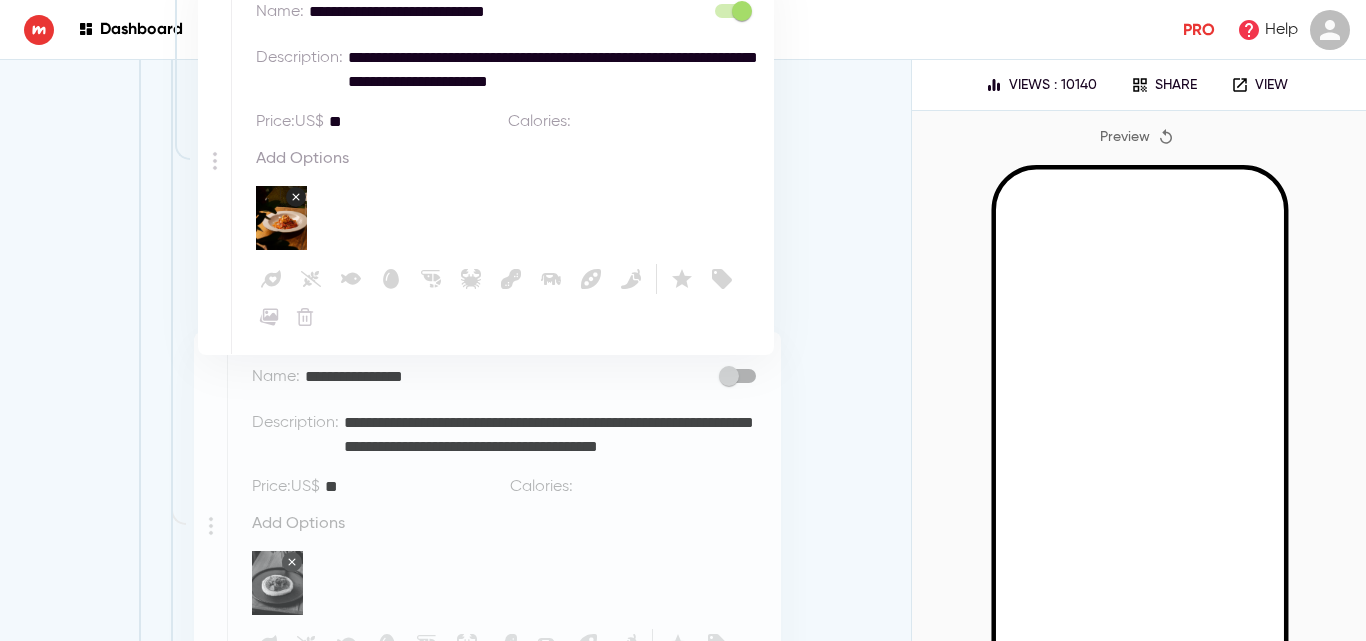 drag, startPoint x: 212, startPoint y: 507, endPoint x: 213, endPoint y: 163, distance: 344.00146 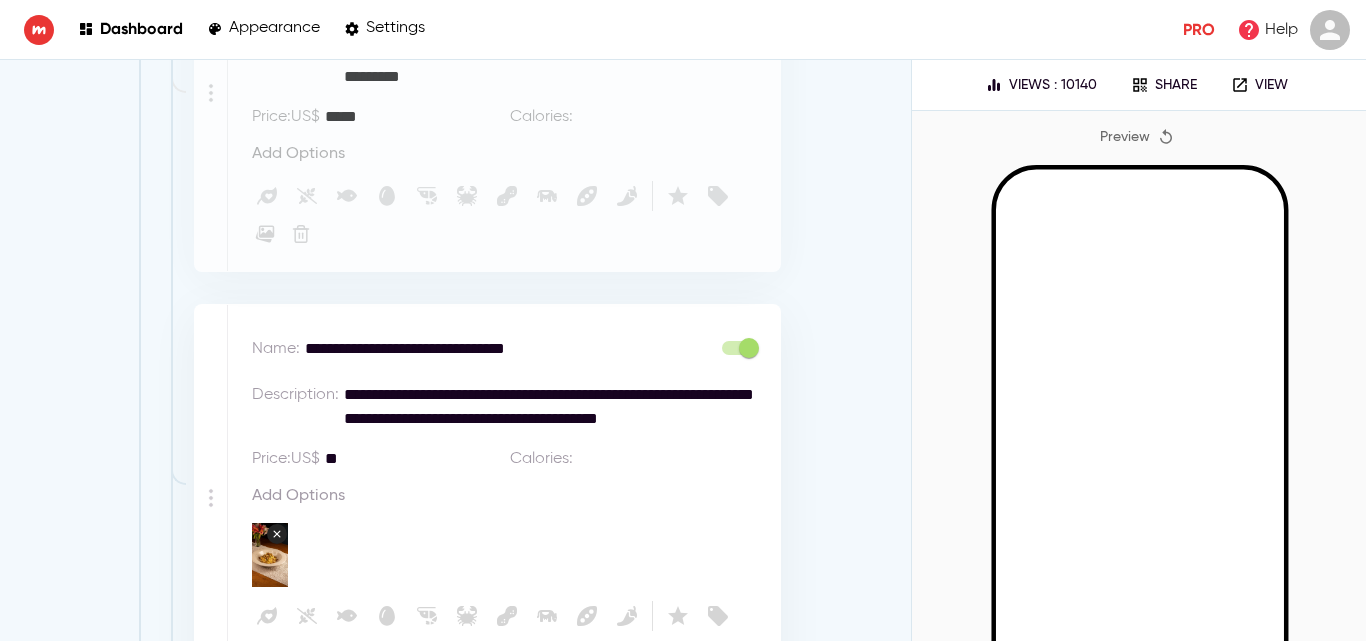 scroll, scrollTop: 19555, scrollLeft: 0, axis: vertical 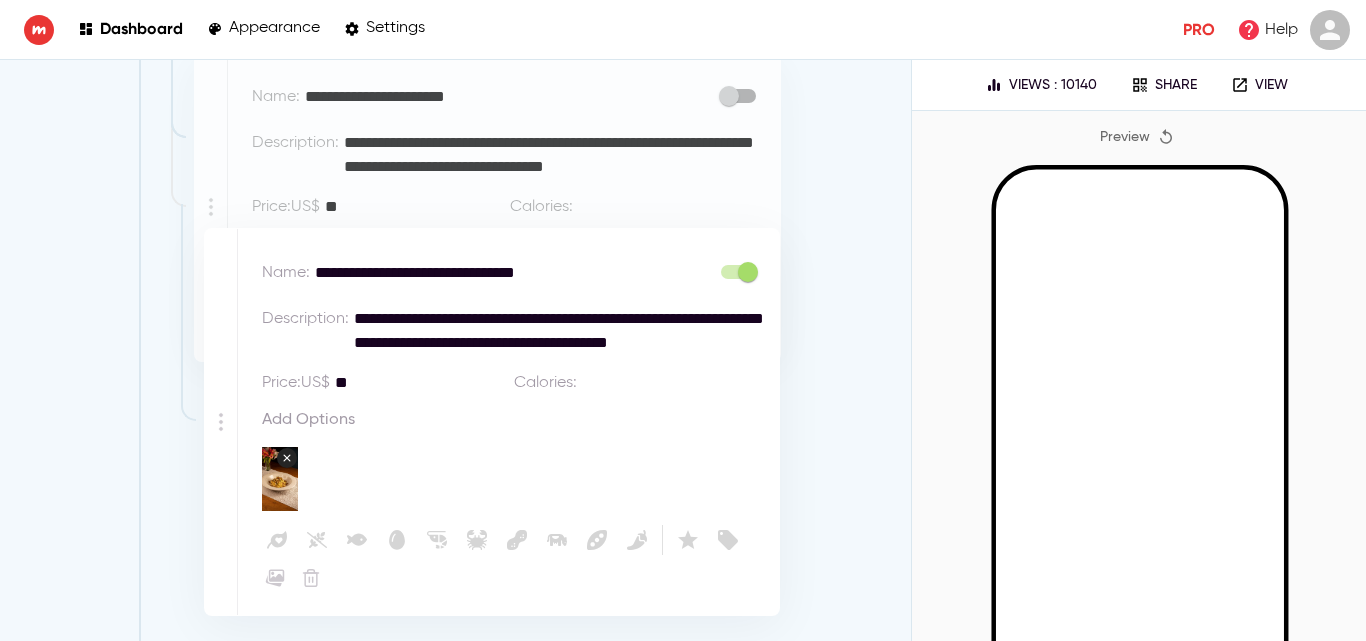 drag, startPoint x: 206, startPoint y: 337, endPoint x: 216, endPoint y: 388, distance: 51.971146 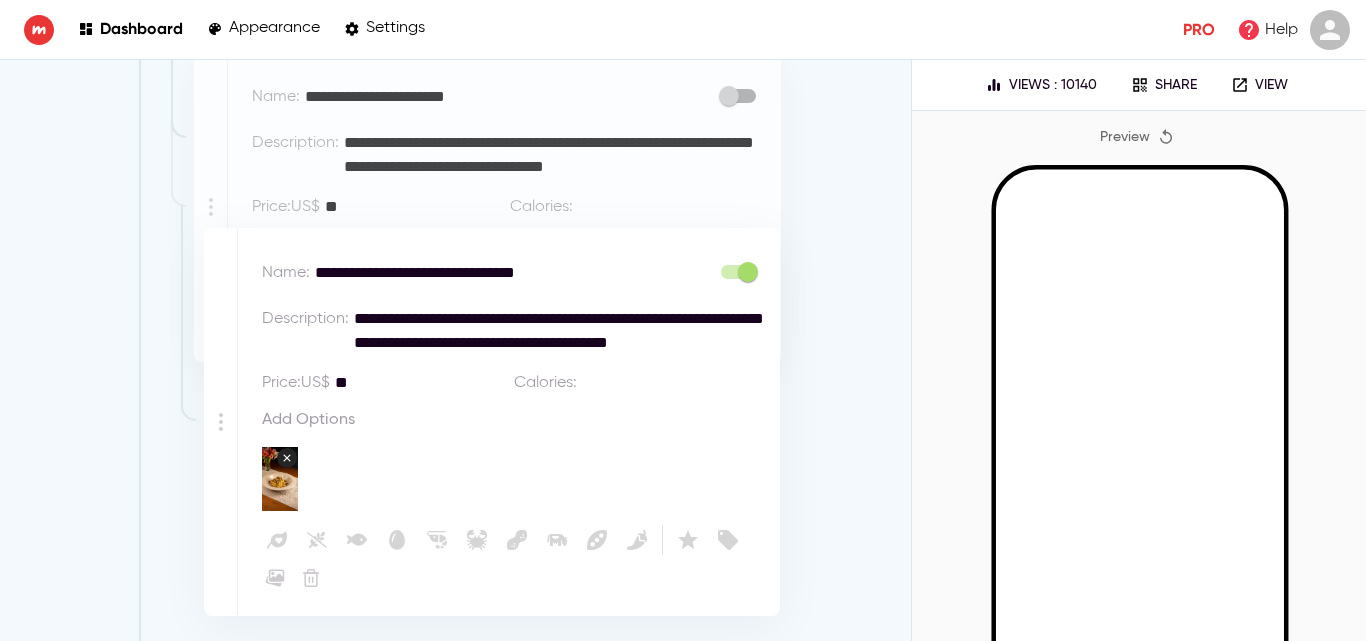 click on "**********" at bounding box center [487, 2458] 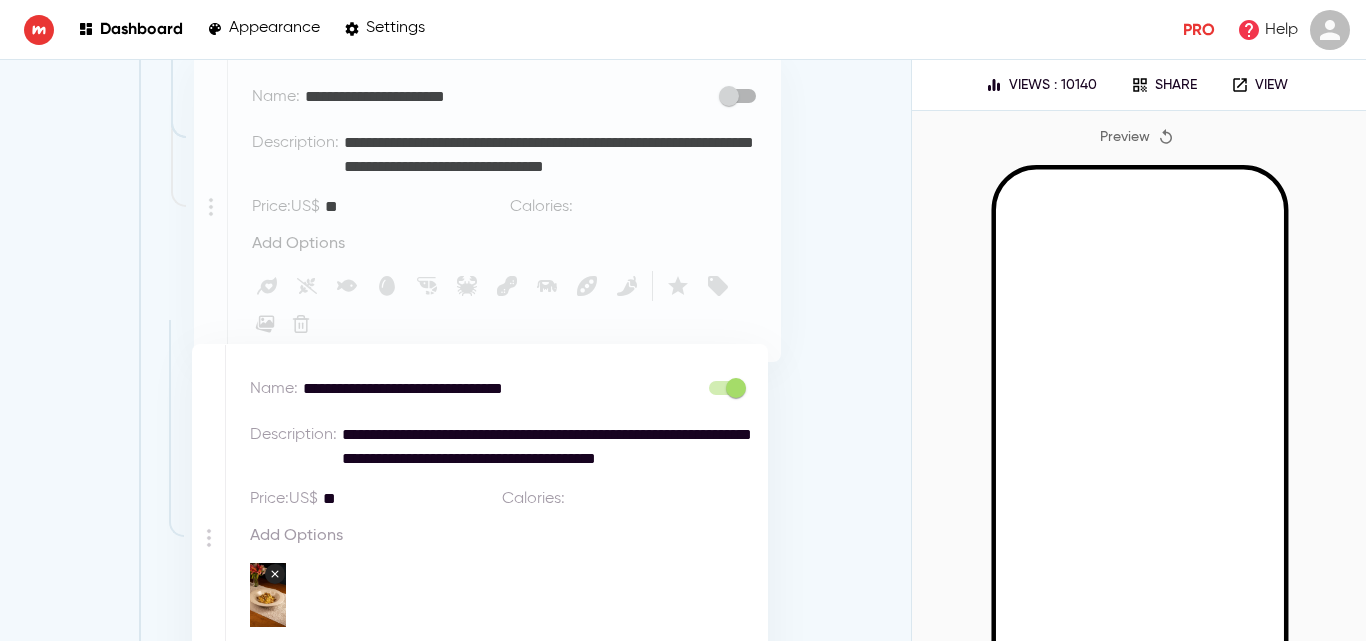 type on "**" 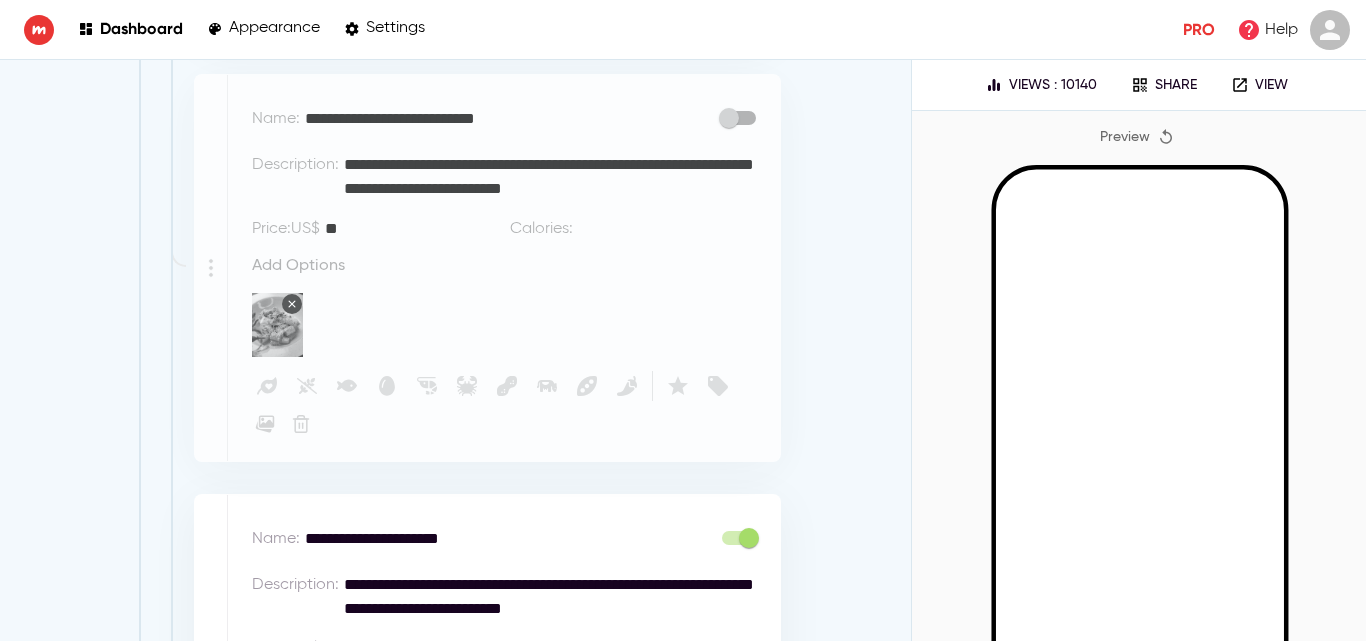 scroll, scrollTop: 18555, scrollLeft: 0, axis: vertical 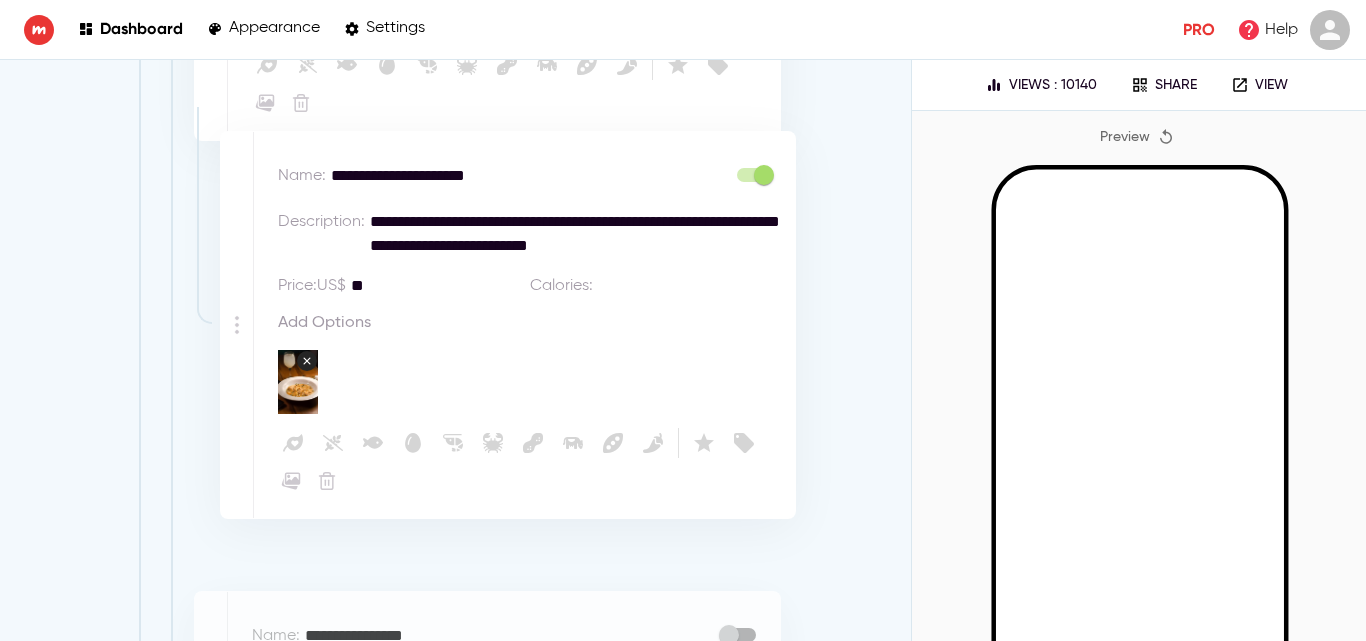 drag, startPoint x: 205, startPoint y: 534, endPoint x: 234, endPoint y: 323, distance: 212.98357 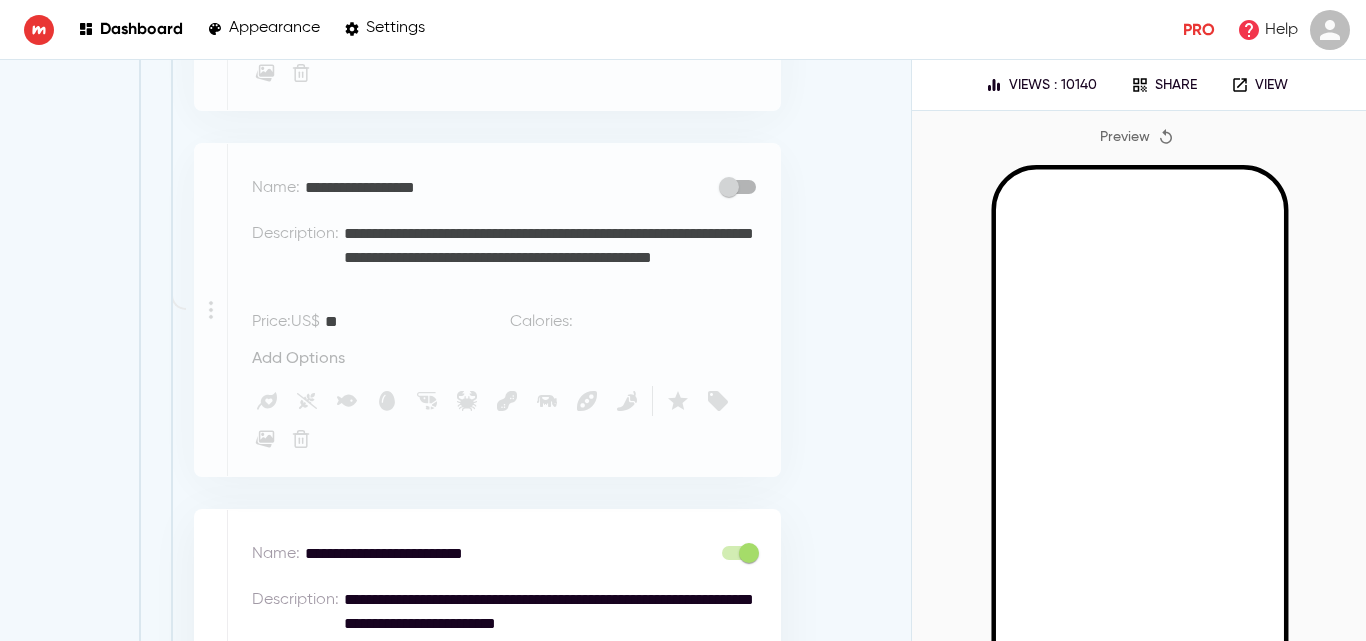 scroll, scrollTop: 20236, scrollLeft: 0, axis: vertical 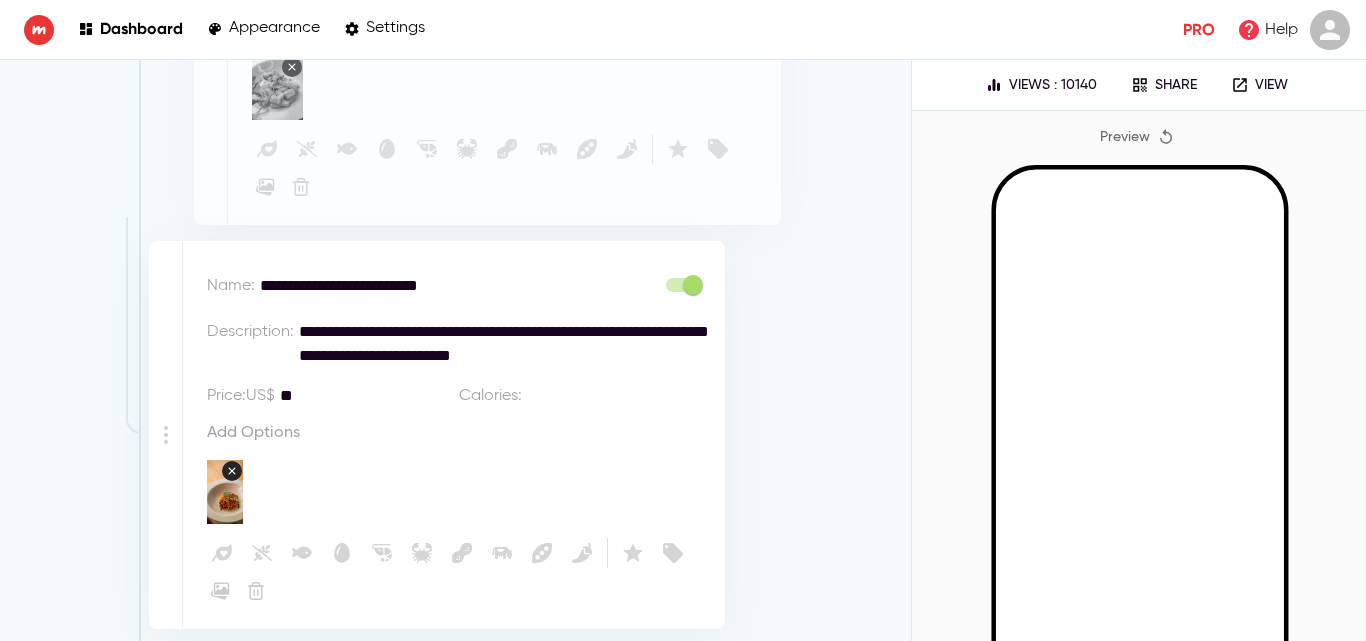 drag, startPoint x: 205, startPoint y: 438, endPoint x: 176, endPoint y: 403, distance: 45.453274 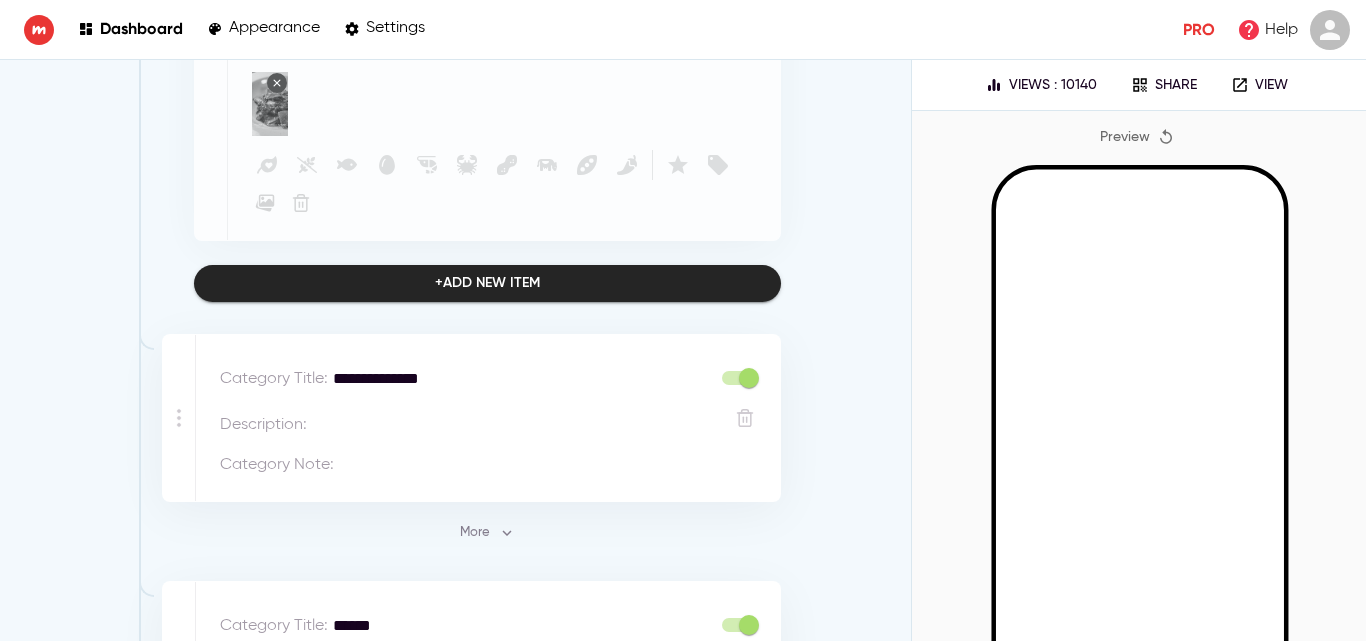 scroll, scrollTop: 21212, scrollLeft: 0, axis: vertical 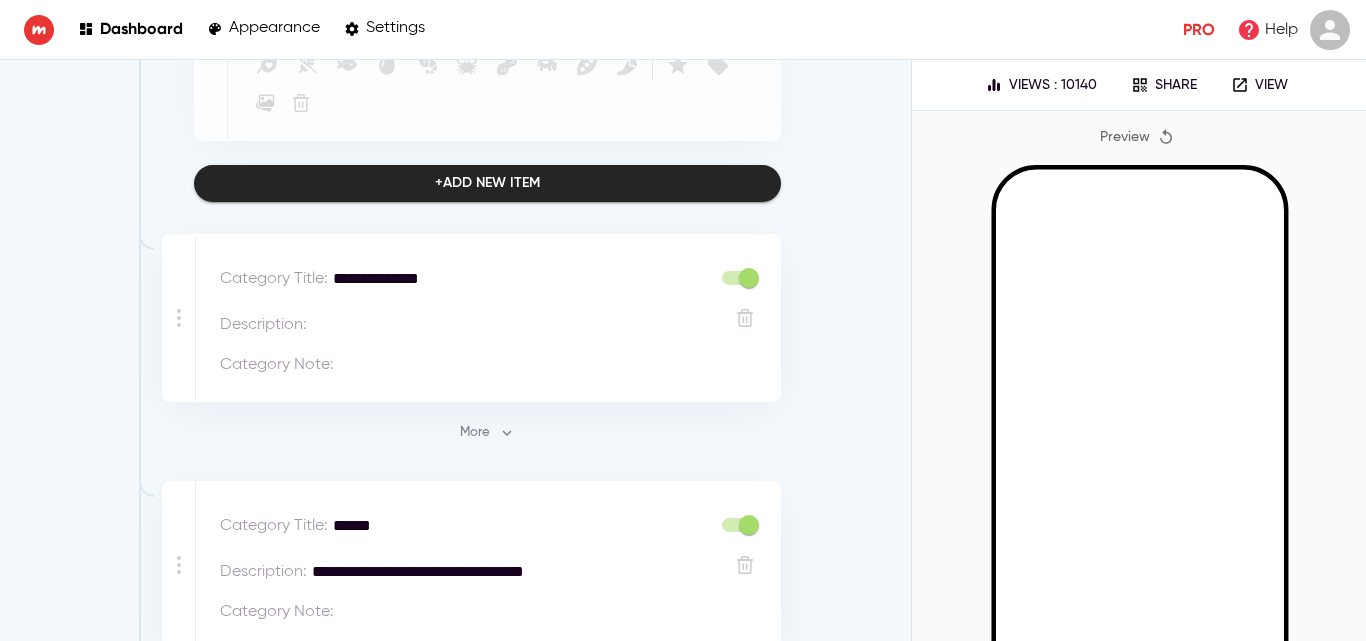 type on "**" 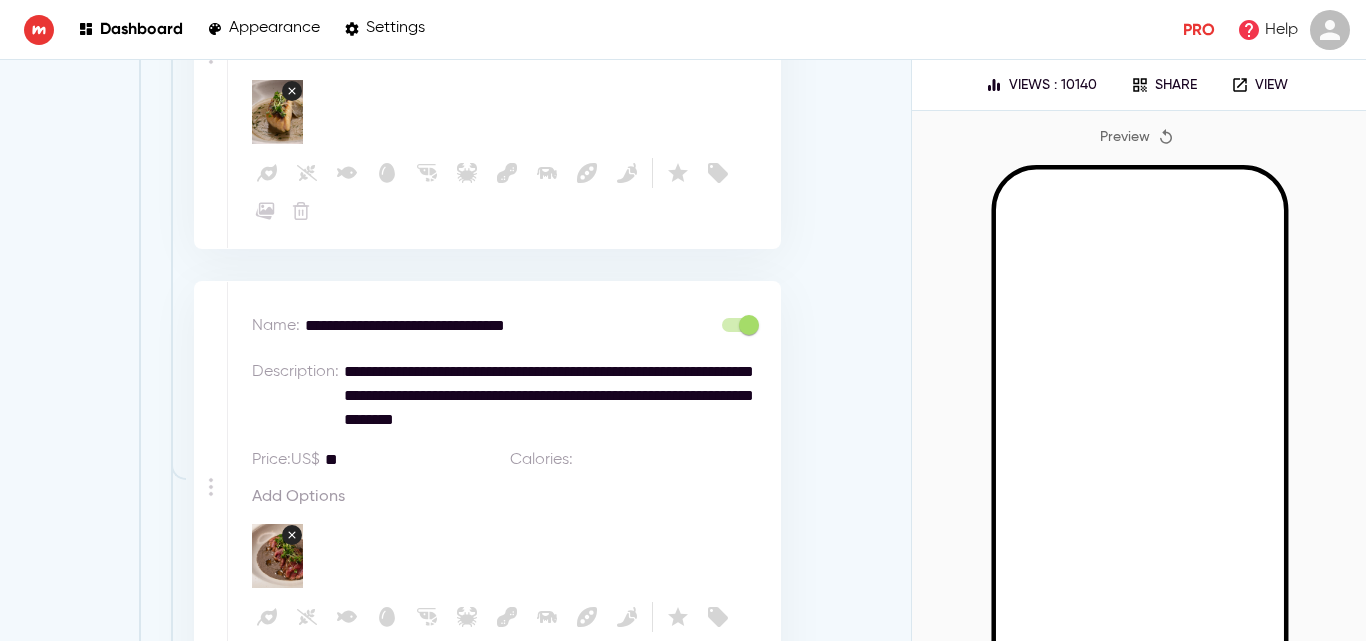 scroll, scrollTop: 23312, scrollLeft: 0, axis: vertical 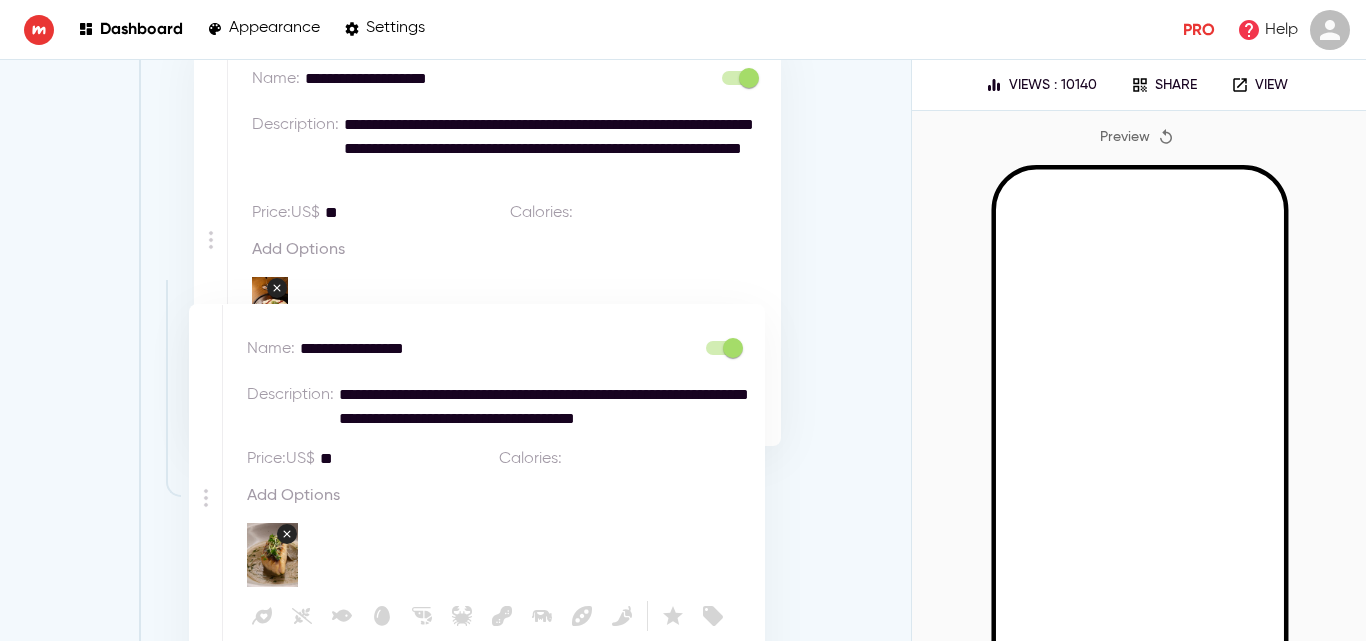 drag, startPoint x: 213, startPoint y: 179, endPoint x: 203, endPoint y: 495, distance: 316.1582 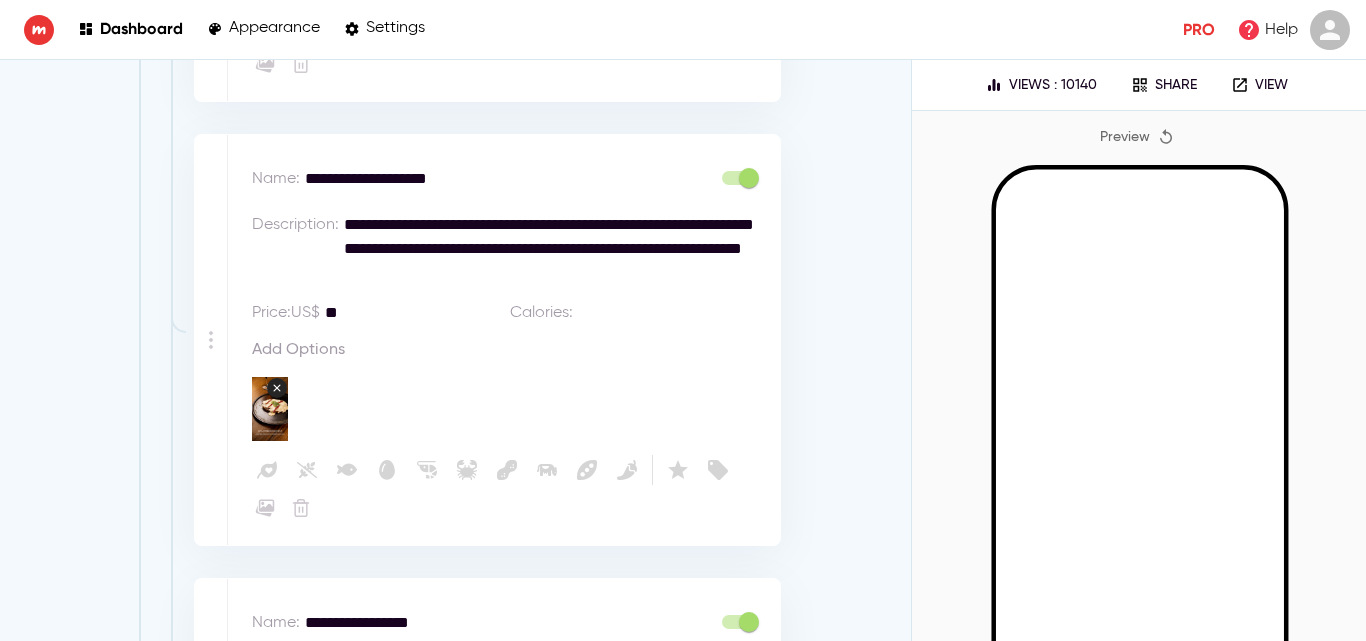 scroll, scrollTop: 23583, scrollLeft: 0, axis: vertical 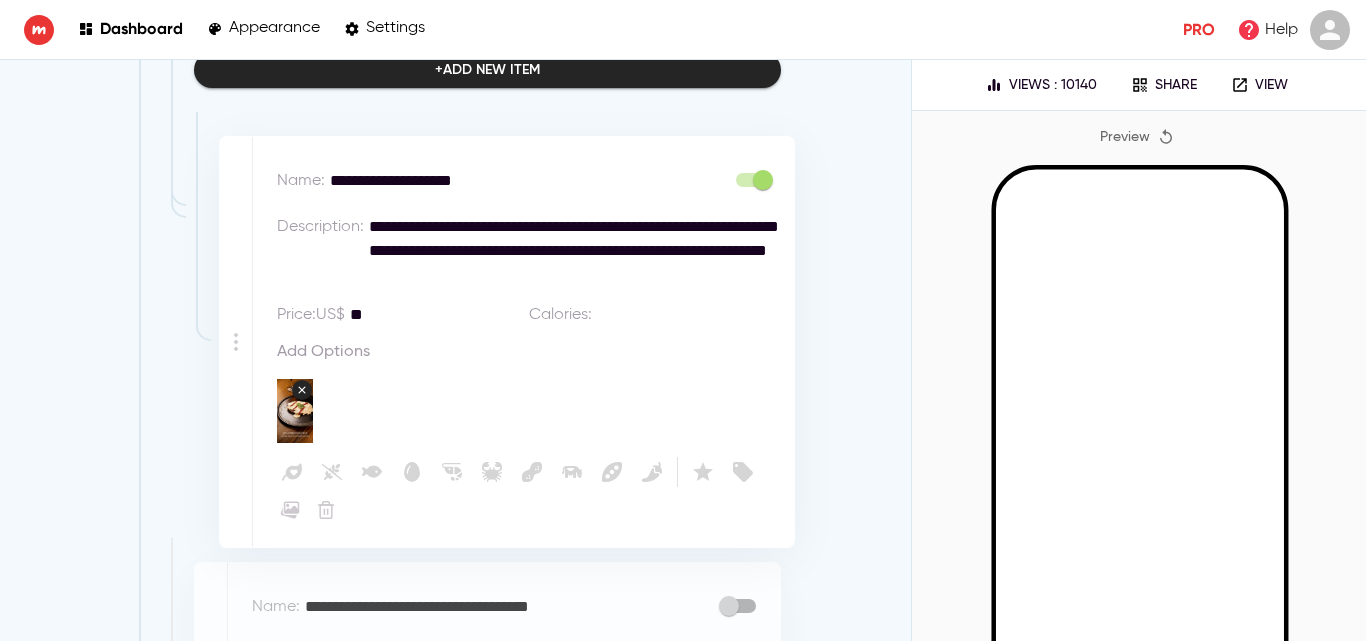 drag, startPoint x: 211, startPoint y: 368, endPoint x: 235, endPoint y: 333, distance: 42.43819 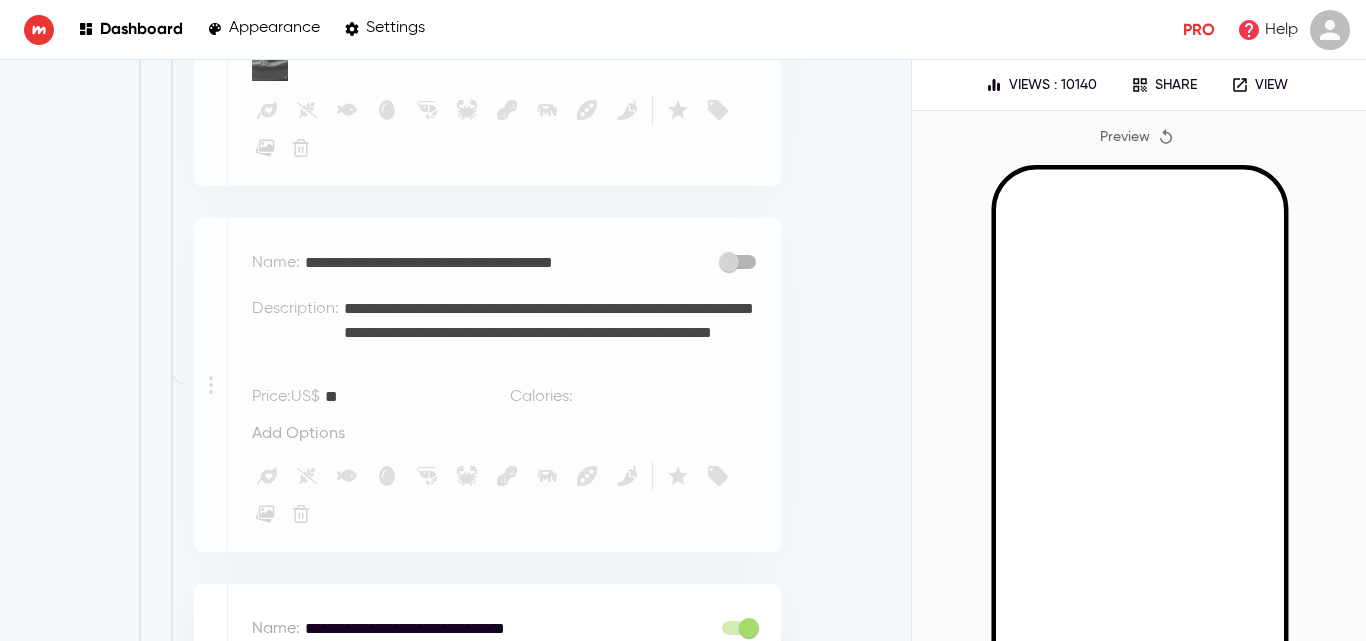scroll, scrollTop: 23433, scrollLeft: 0, axis: vertical 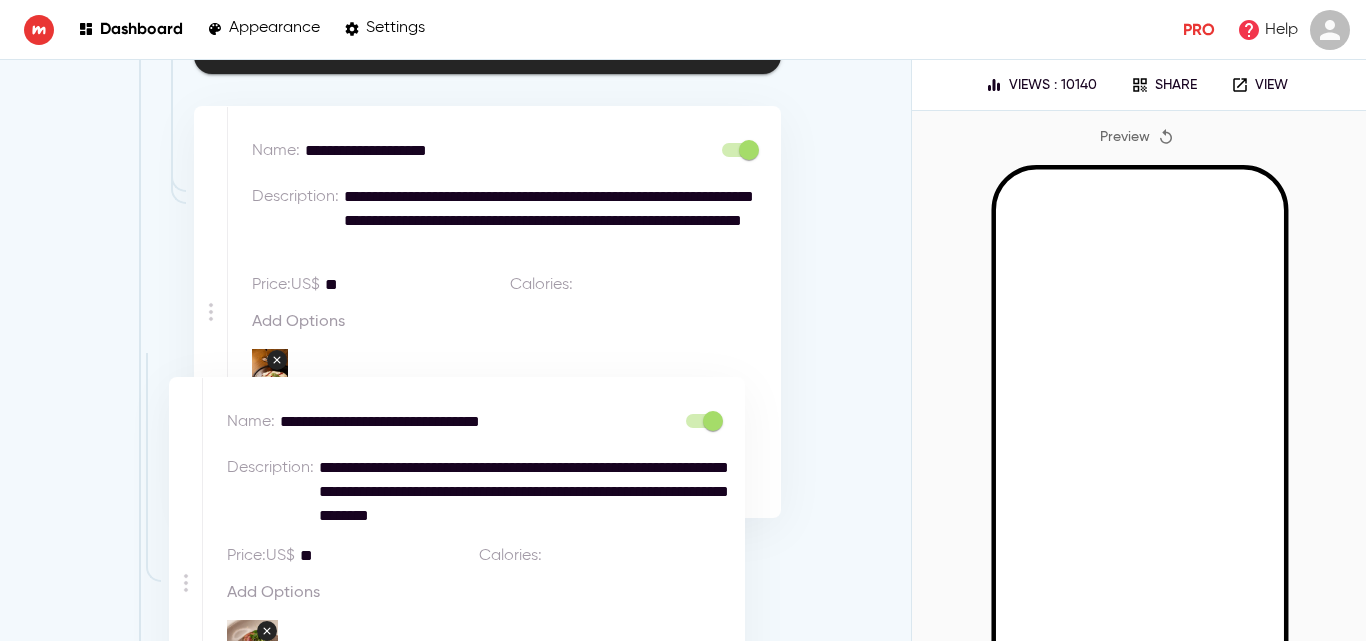 drag, startPoint x: 205, startPoint y: 515, endPoint x: 250, endPoint y: 317, distance: 203.04926 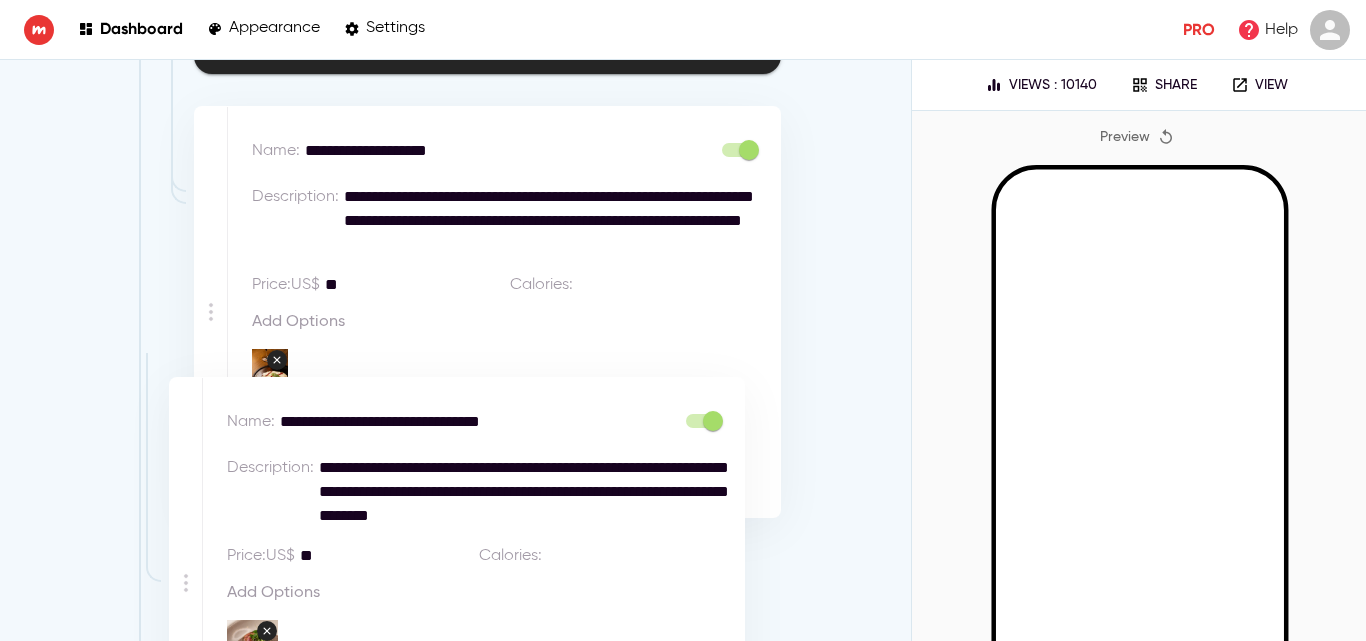 click on "**********" at bounding box center [471, 1514] 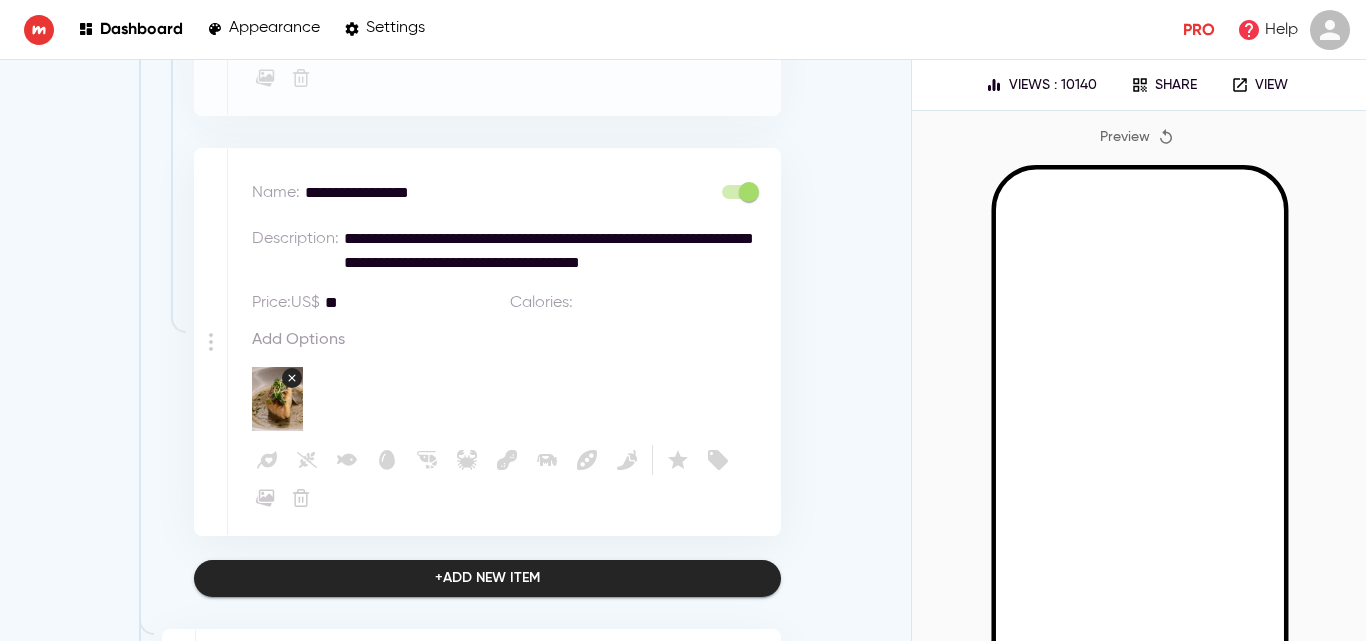 scroll, scrollTop: 24013, scrollLeft: 0, axis: vertical 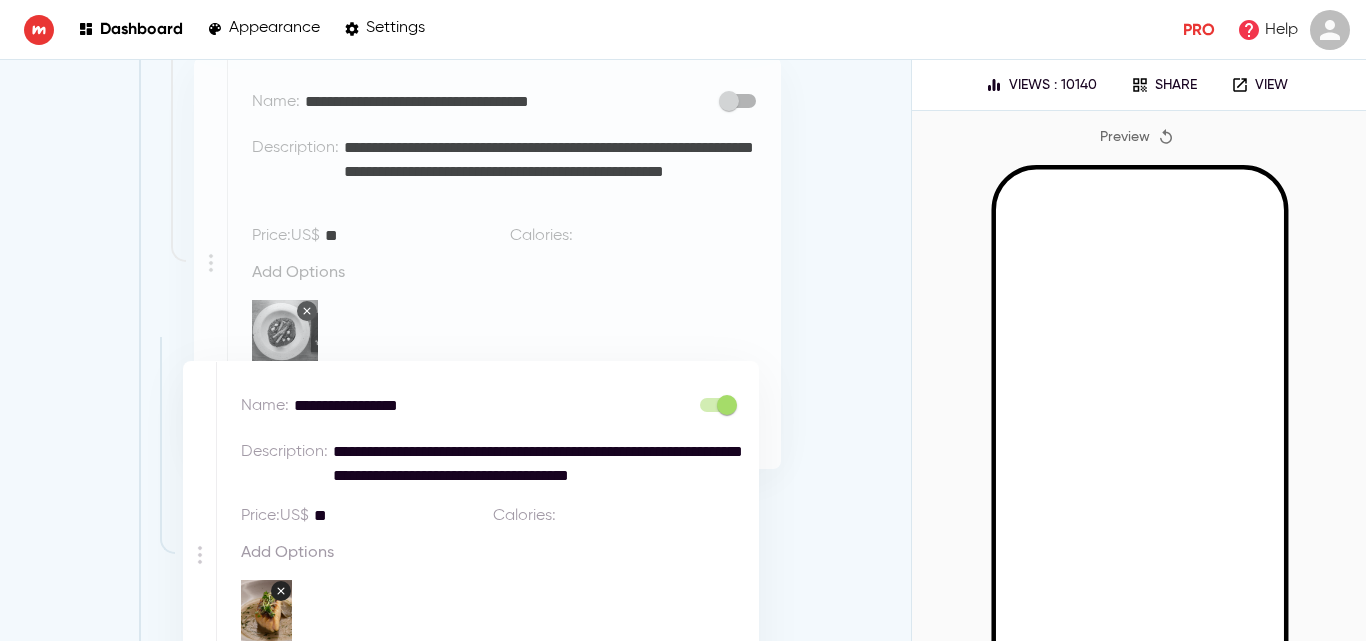 drag, startPoint x: 208, startPoint y: 368, endPoint x: 215, endPoint y: 469, distance: 101.24229 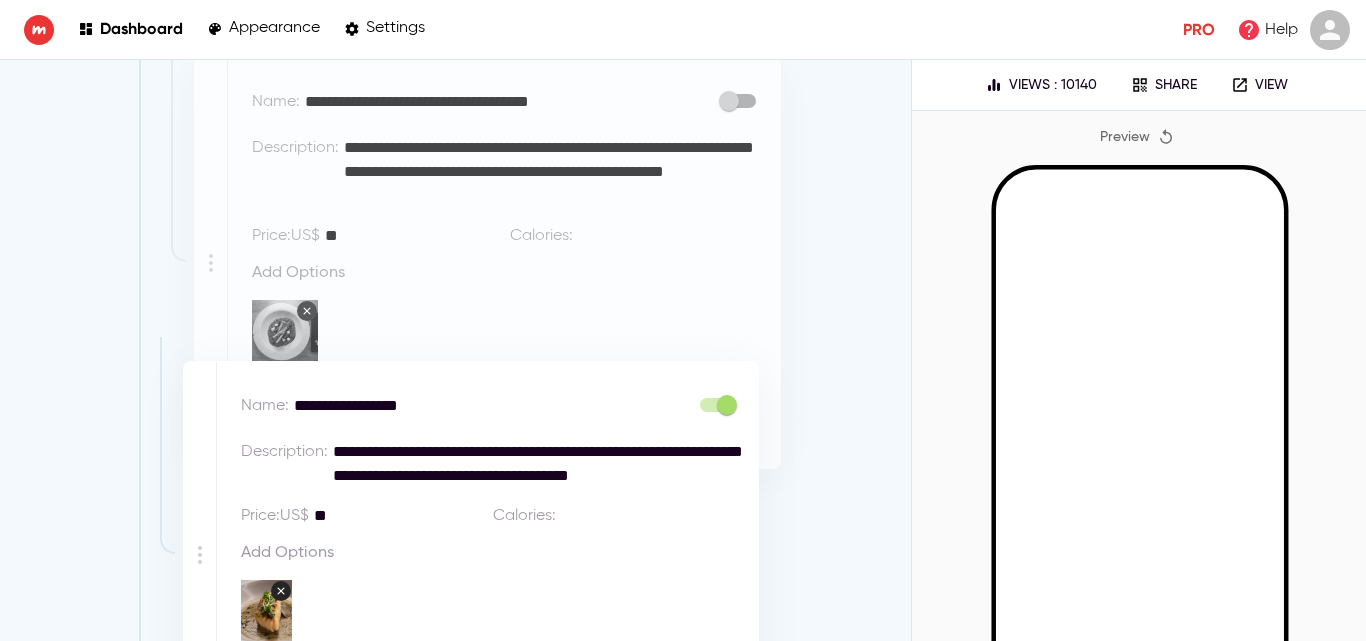 click on "**********" at bounding box center [487, 600] 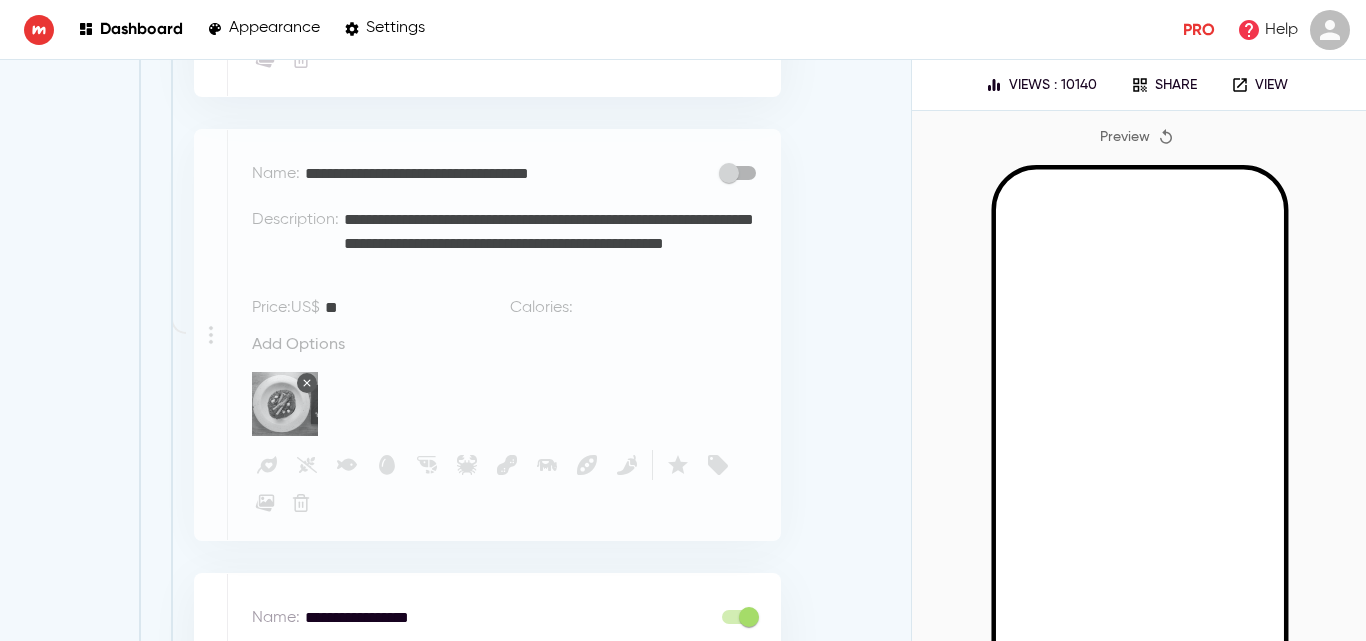 scroll, scrollTop: 22612, scrollLeft: 0, axis: vertical 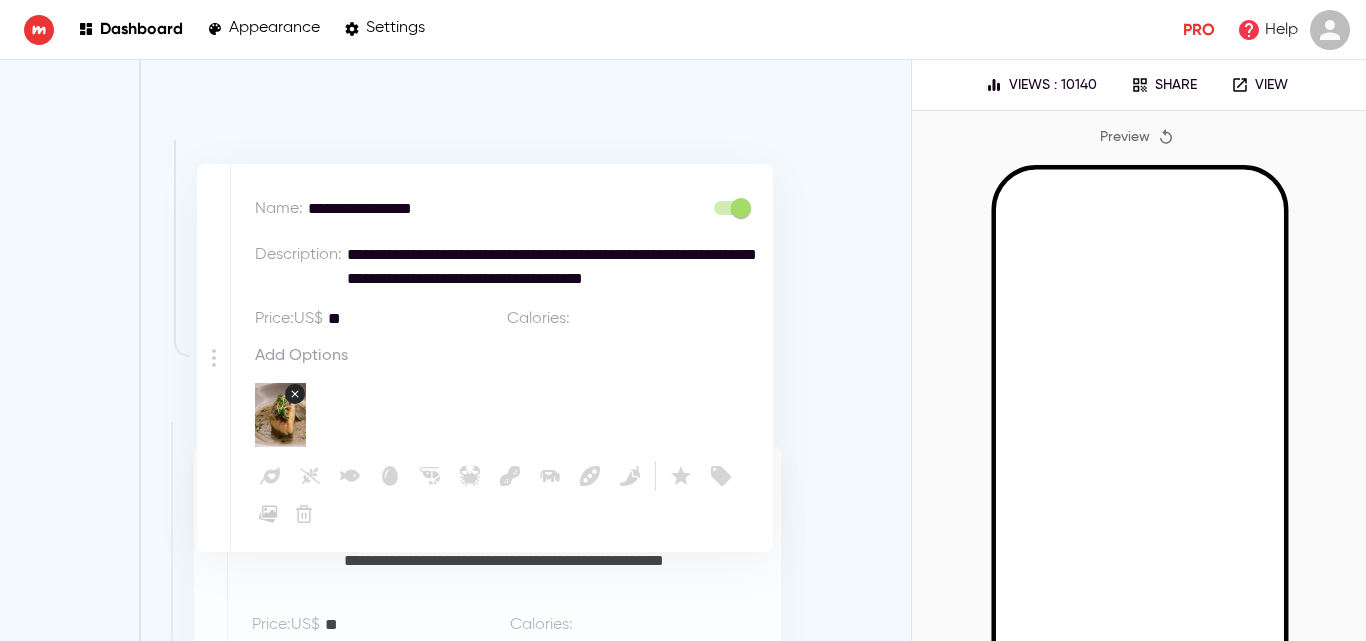 drag, startPoint x: 216, startPoint y: 560, endPoint x: 223, endPoint y: 317, distance: 243.1008 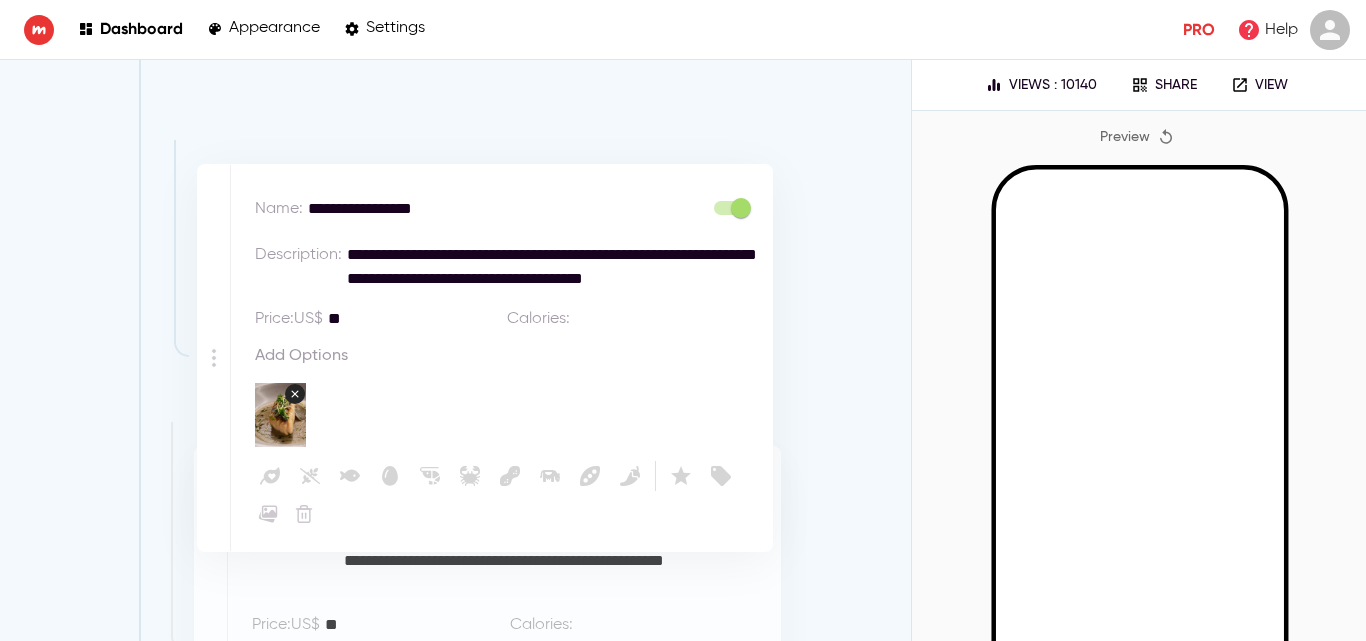 click on "**********" at bounding box center [487, 571] 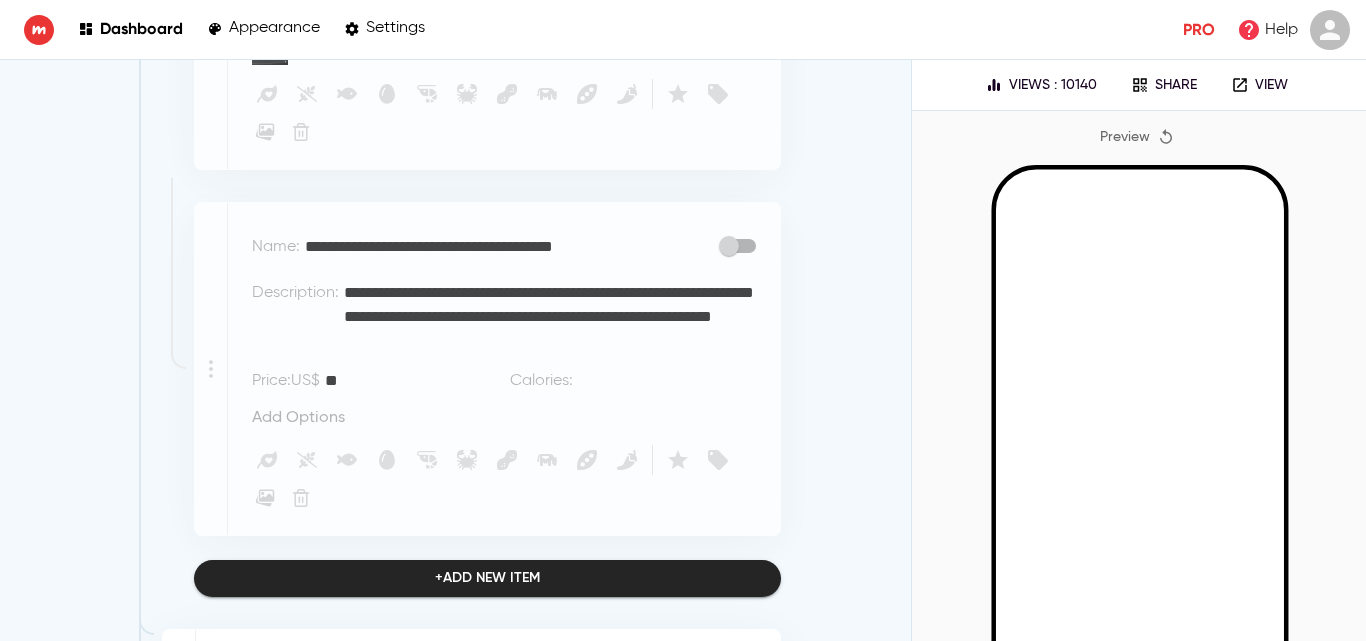 scroll, scrollTop: 24513, scrollLeft: 0, axis: vertical 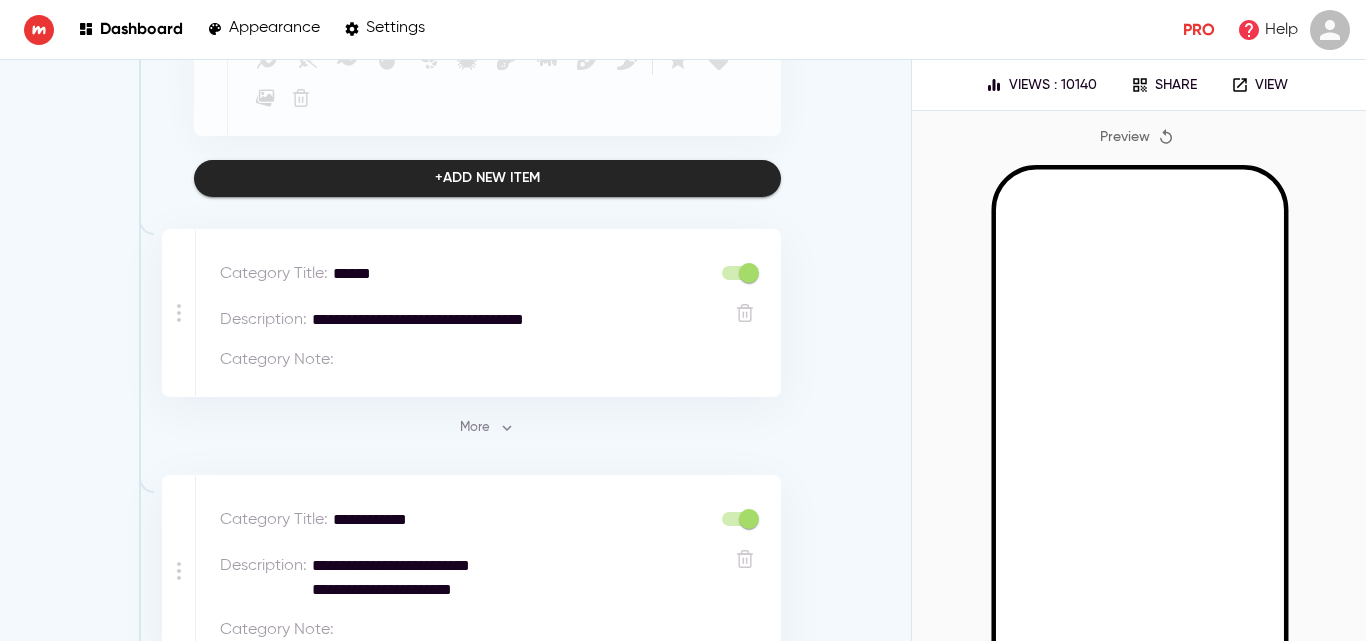 click 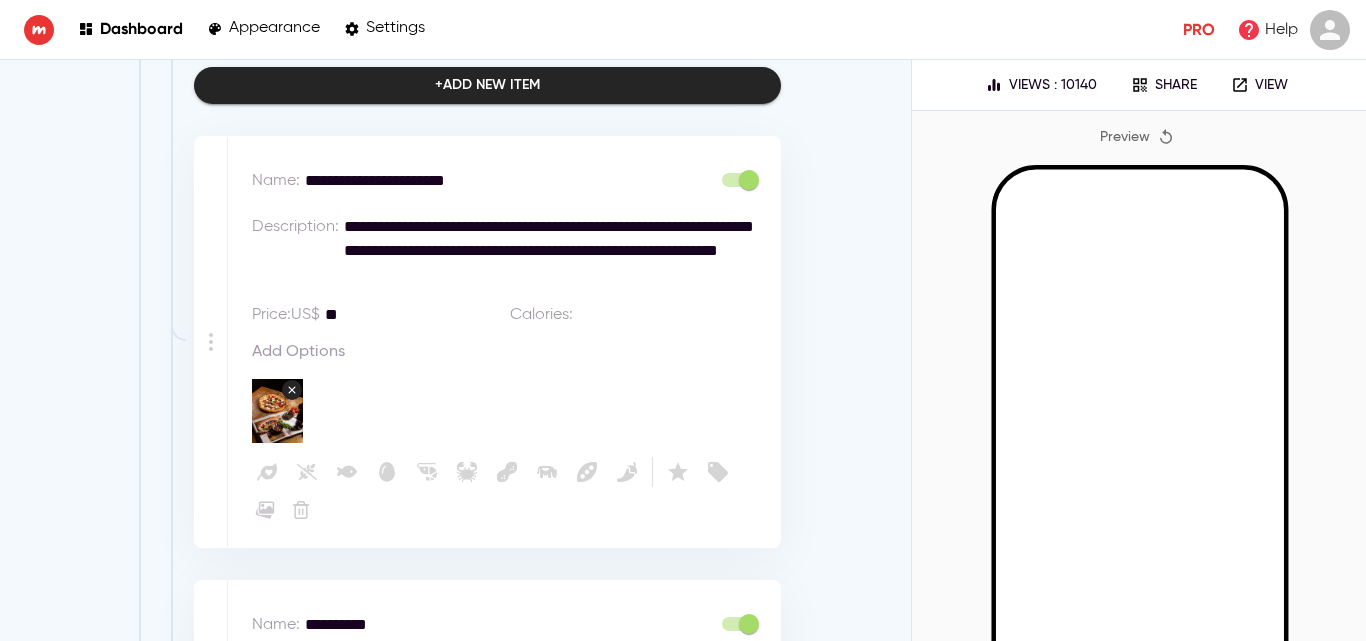 scroll, scrollTop: 25013, scrollLeft: 0, axis: vertical 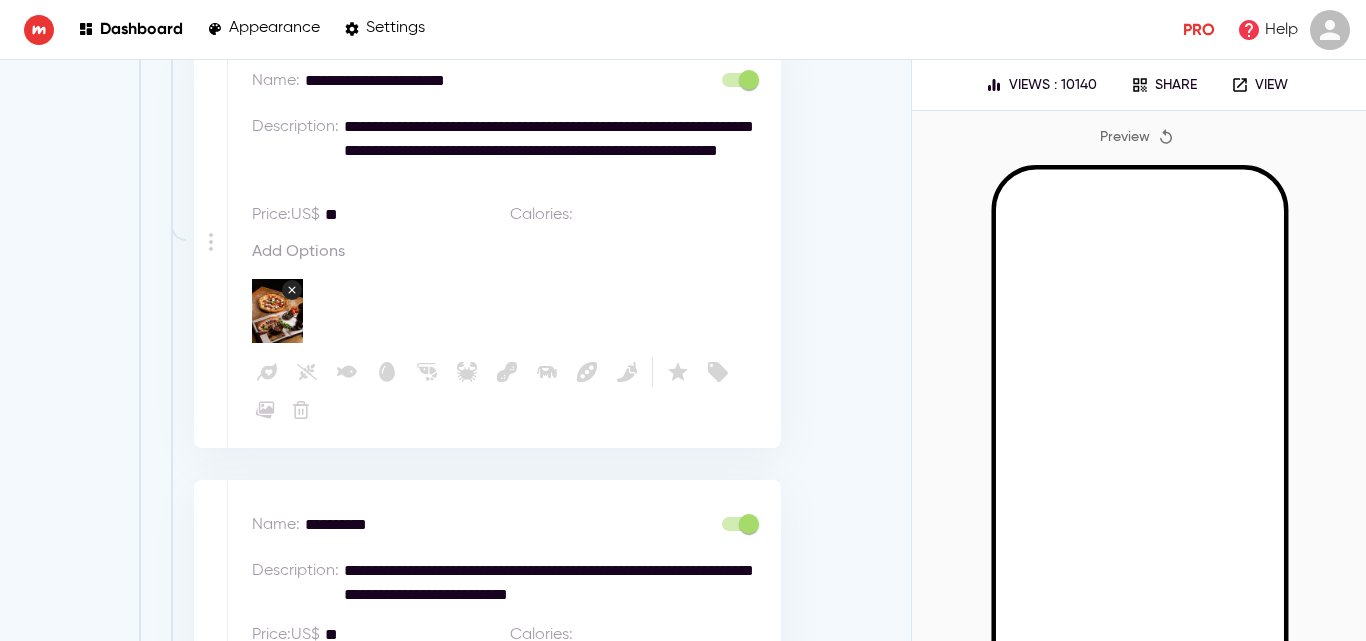 drag, startPoint x: 205, startPoint y: 595, endPoint x: 493, endPoint y: 187, distance: 499.40765 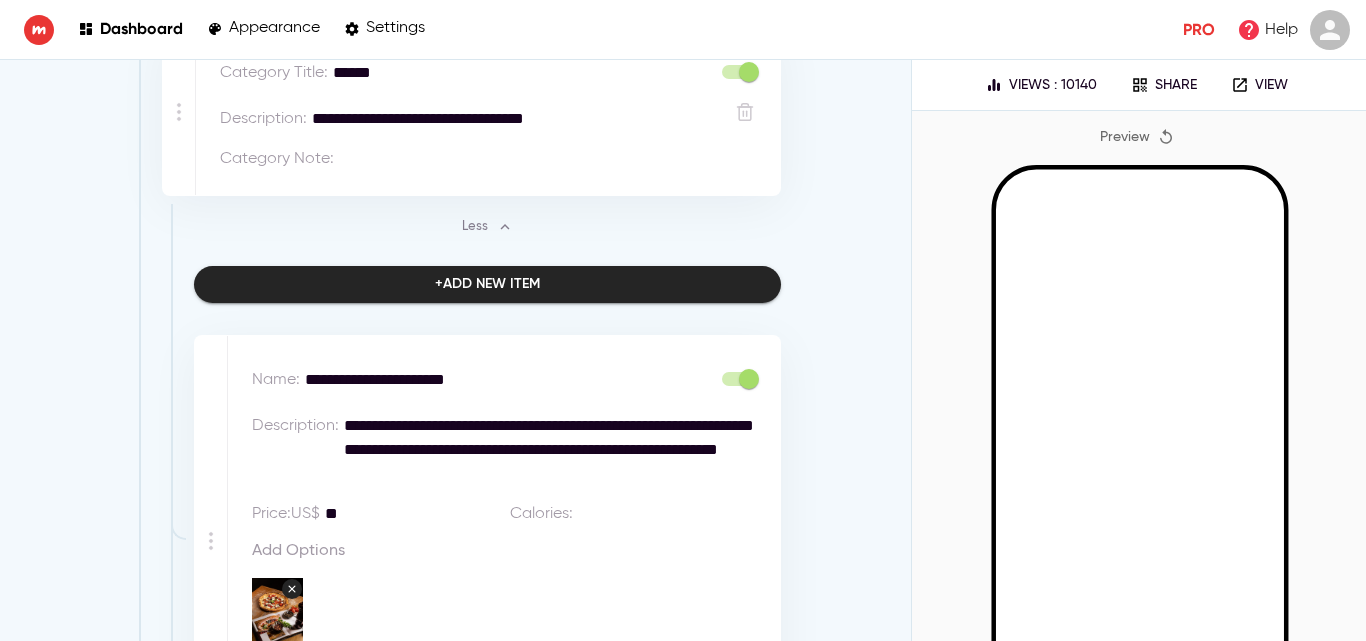 scroll, scrollTop: 24914, scrollLeft: 0, axis: vertical 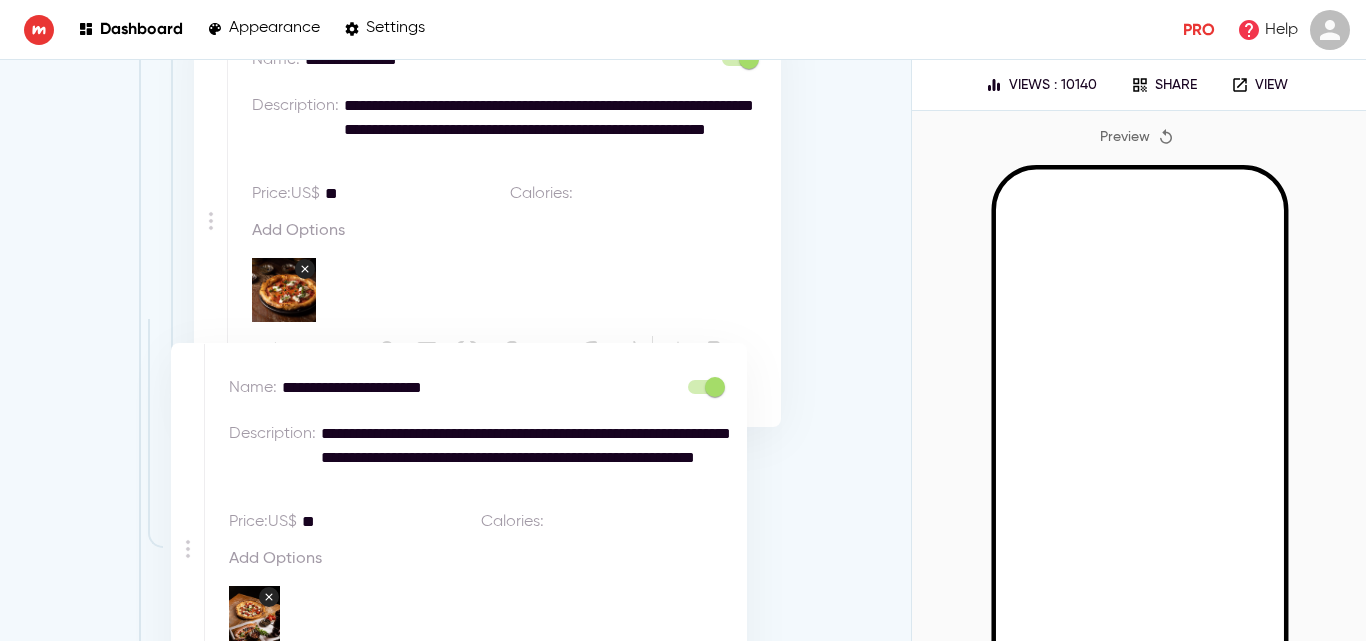 drag, startPoint x: 208, startPoint y: 265, endPoint x: 350, endPoint y: 292, distance: 144.54411 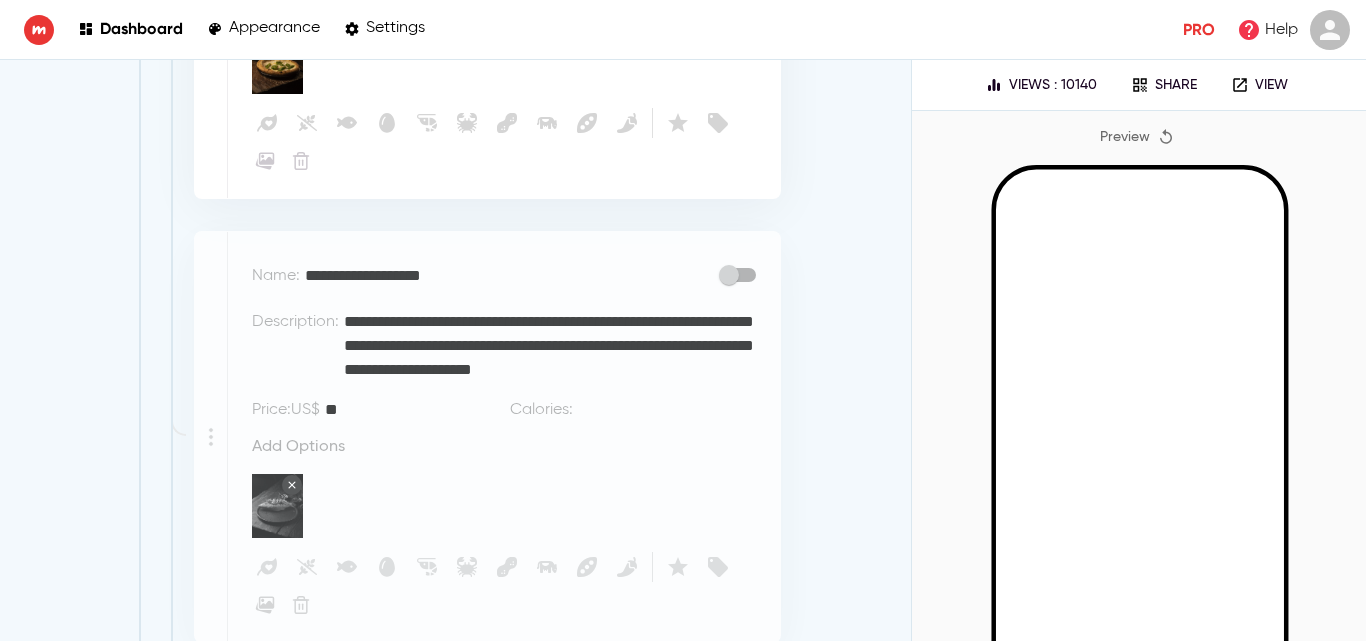 scroll, scrollTop: 27266, scrollLeft: 0, axis: vertical 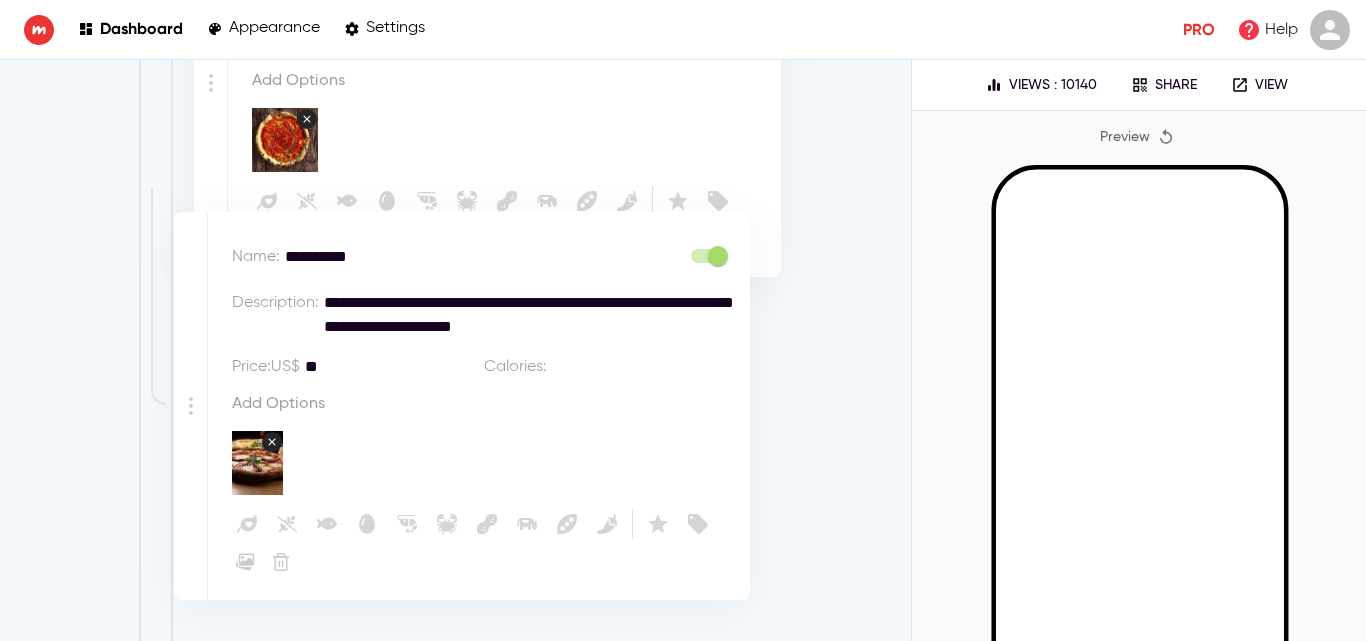 drag, startPoint x: 211, startPoint y: 484, endPoint x: 286, endPoint y: 266, distance: 230.54066 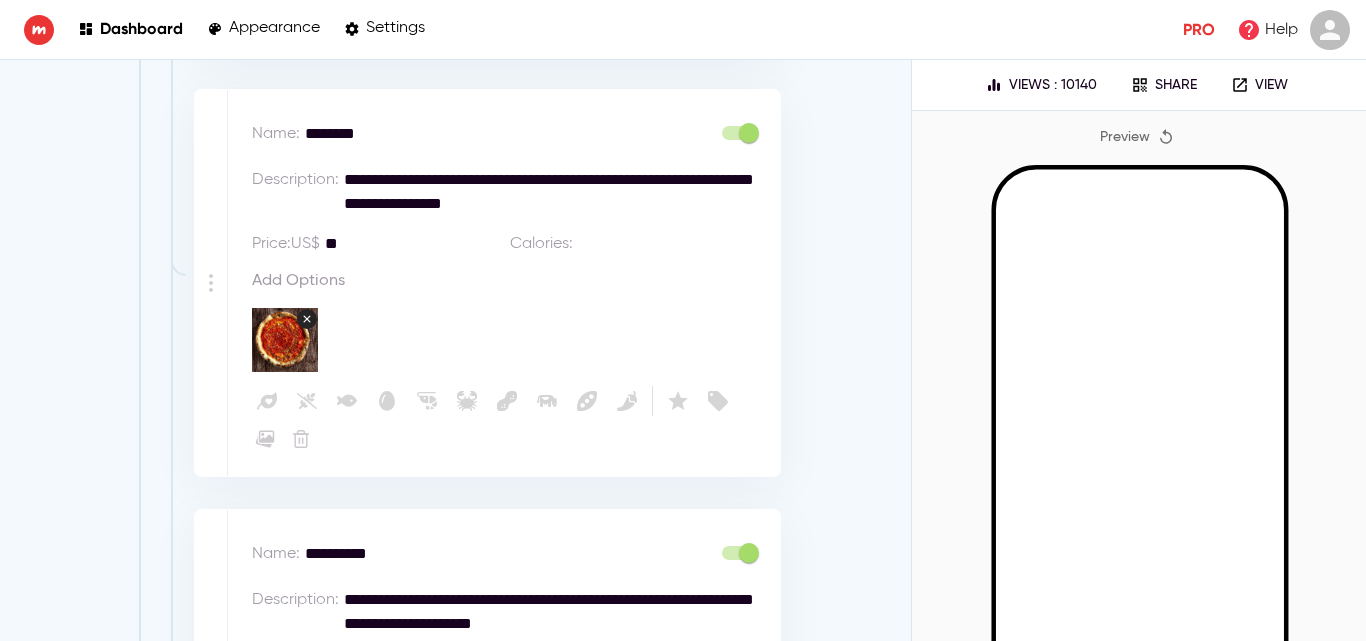 scroll, scrollTop: 26468, scrollLeft: 0, axis: vertical 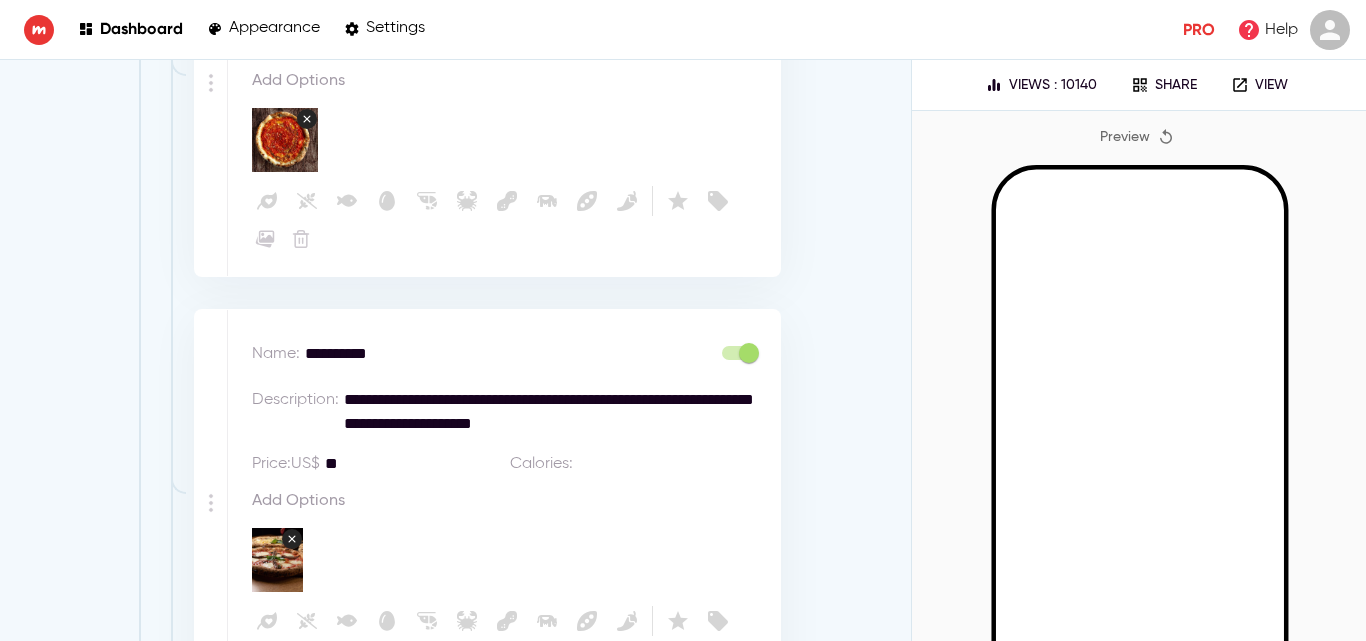 drag, startPoint x: 207, startPoint y: 417, endPoint x: 249, endPoint y: 336, distance: 91.24144 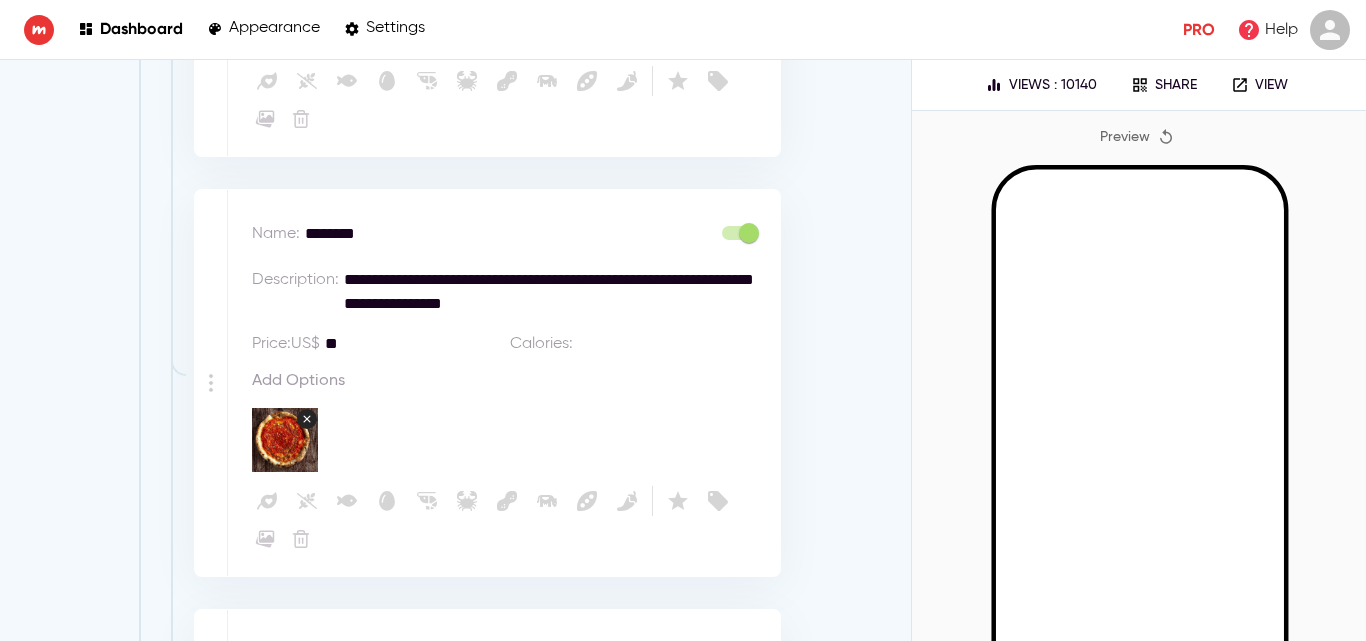 scroll, scrollTop: 26468, scrollLeft: 0, axis: vertical 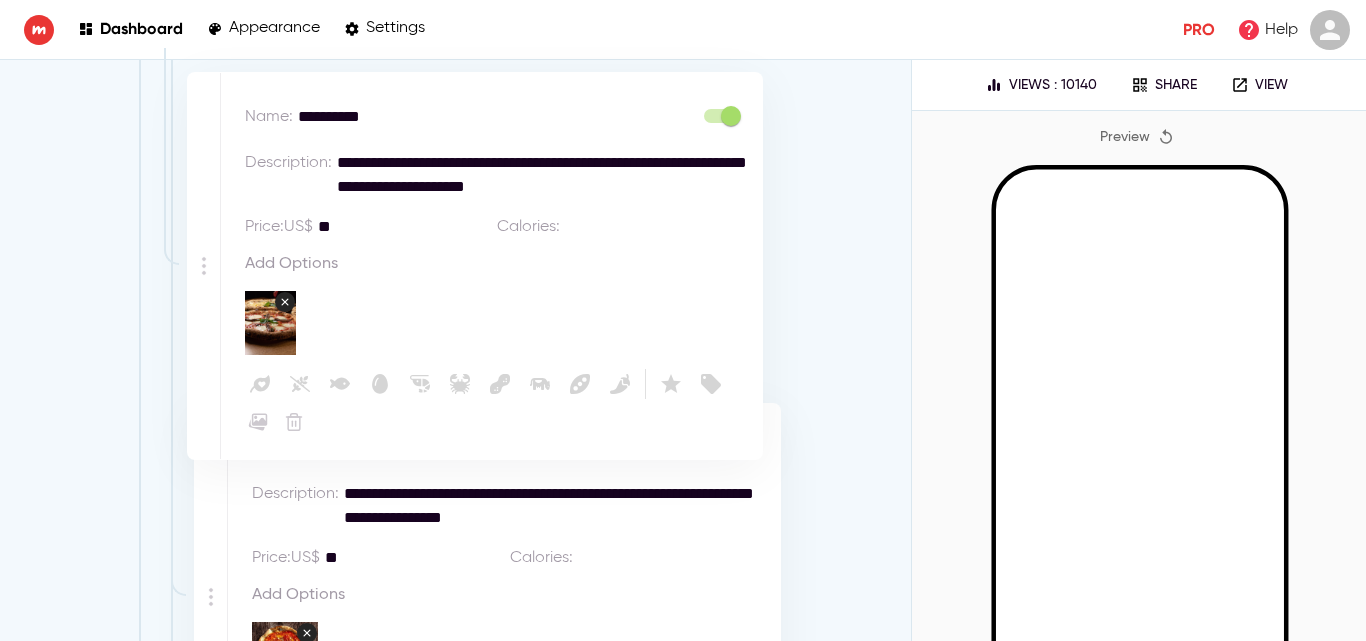 drag, startPoint x: 209, startPoint y: 412, endPoint x: 197, endPoint y: 261, distance: 151.47607 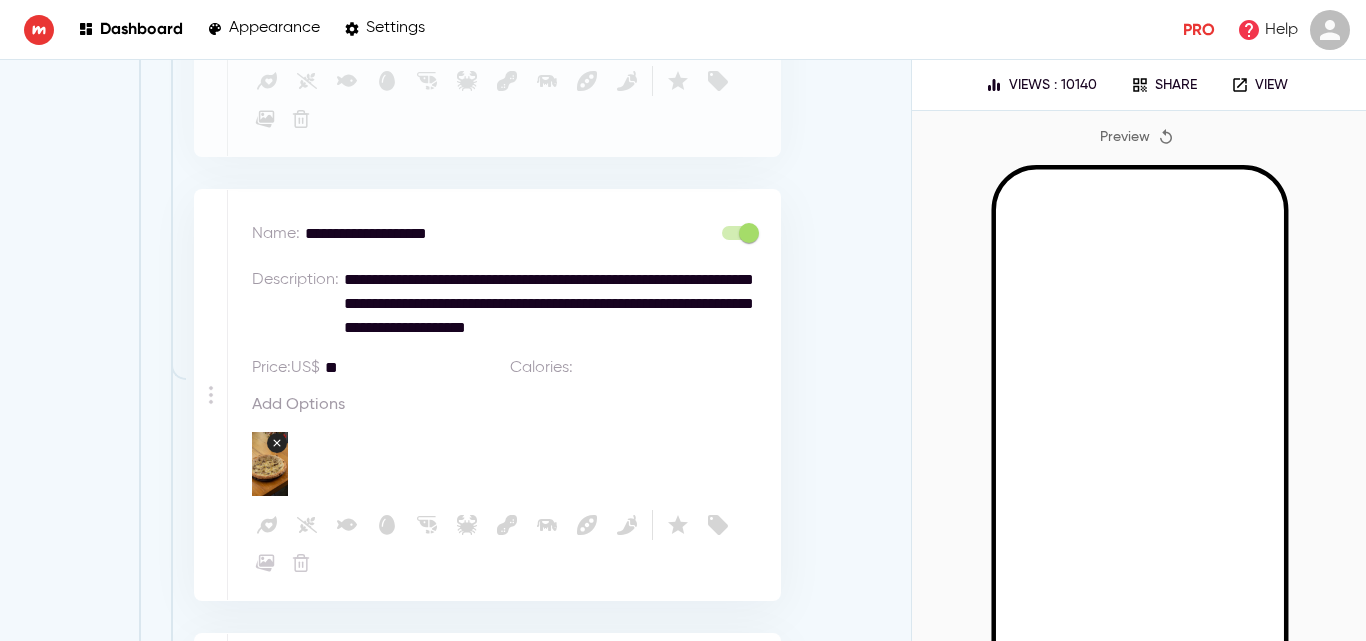 scroll, scrollTop: 27972, scrollLeft: 0, axis: vertical 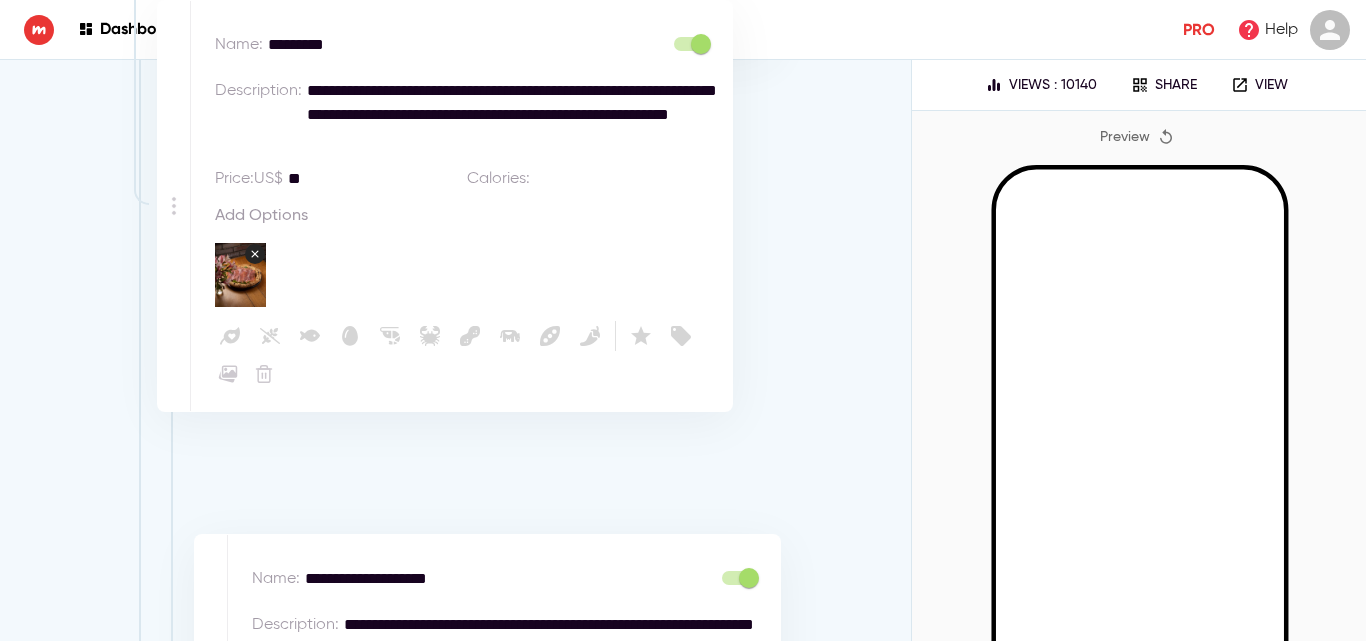 drag, startPoint x: 205, startPoint y: 594, endPoint x: 168, endPoint y: 148, distance: 447.53214 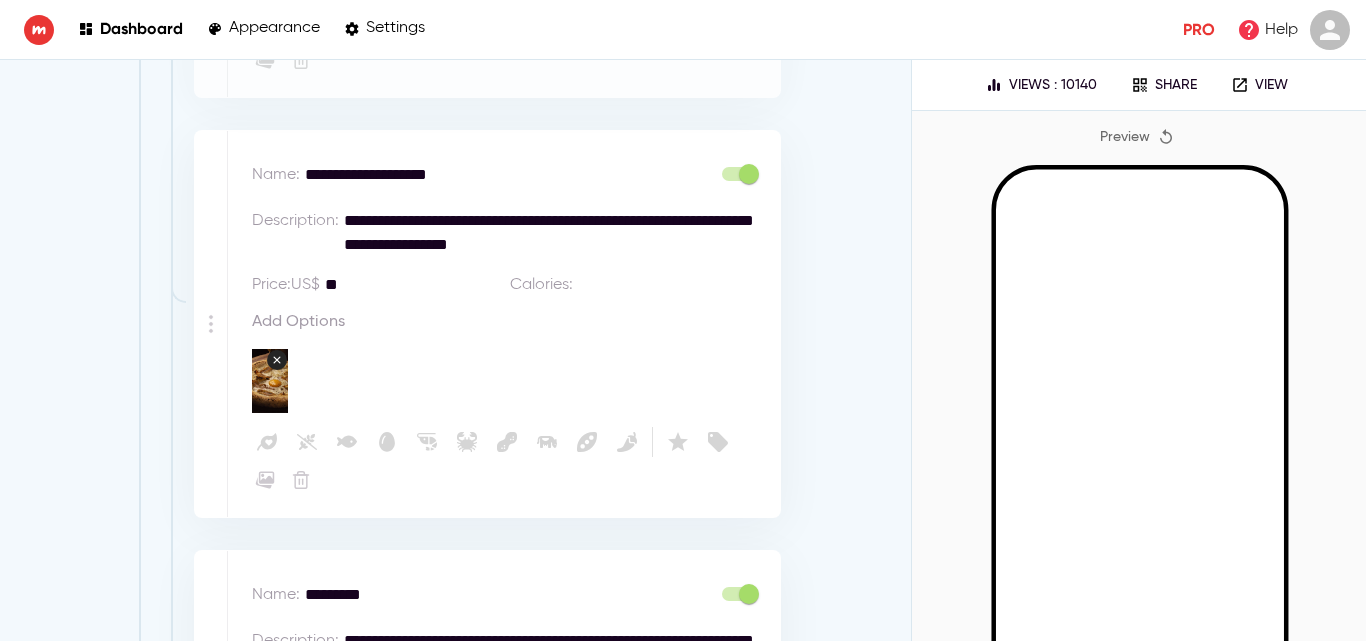 scroll, scrollTop: 29663, scrollLeft: 0, axis: vertical 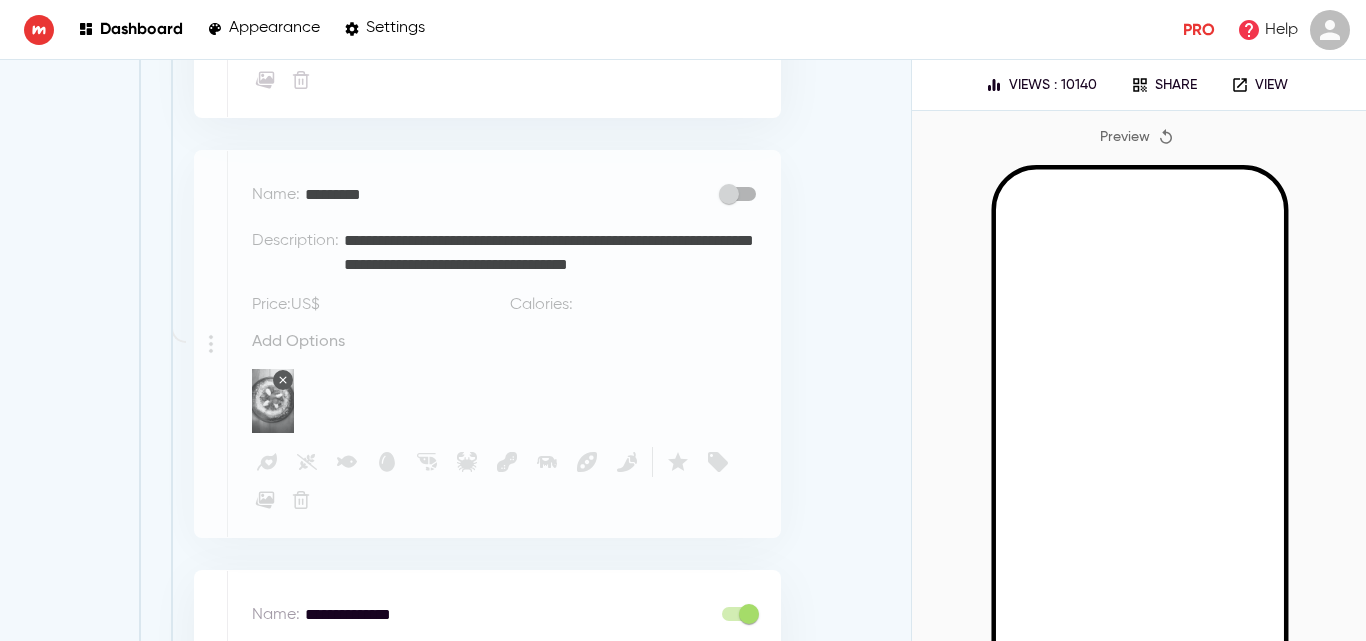 click at bounding box center (417, 305) 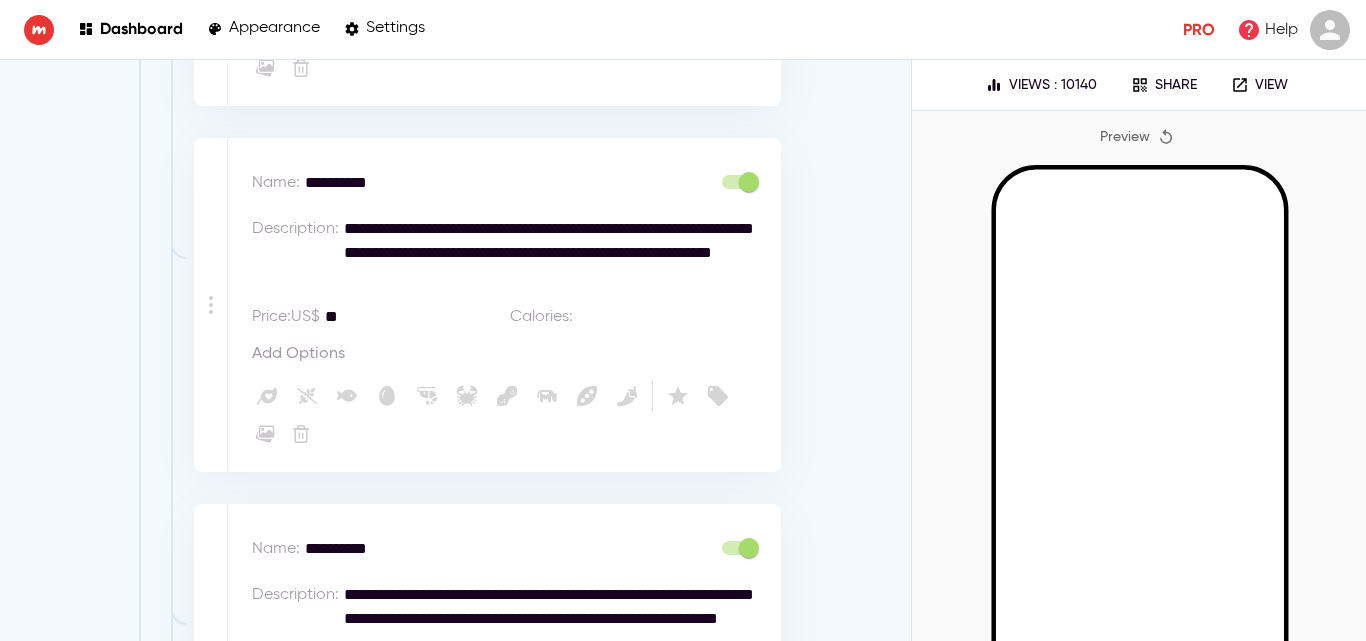 scroll, scrollTop: 35663, scrollLeft: 0, axis: vertical 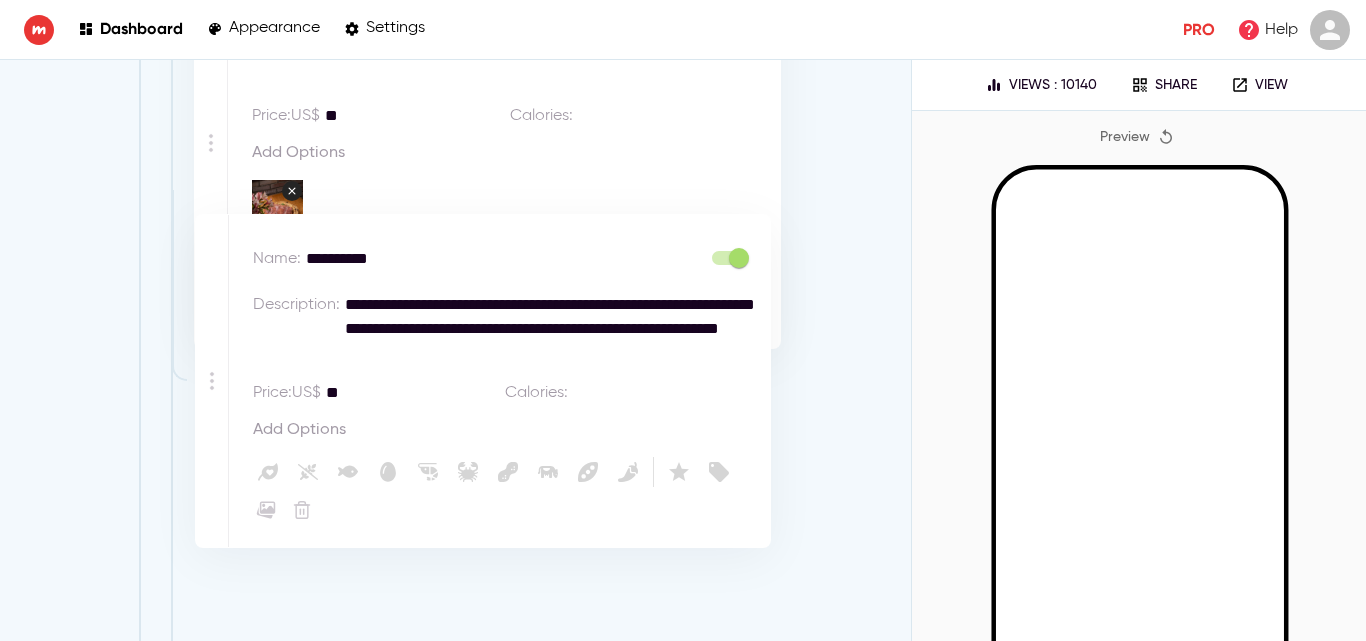drag, startPoint x: 211, startPoint y: 257, endPoint x: 209, endPoint y: 391, distance: 134.01492 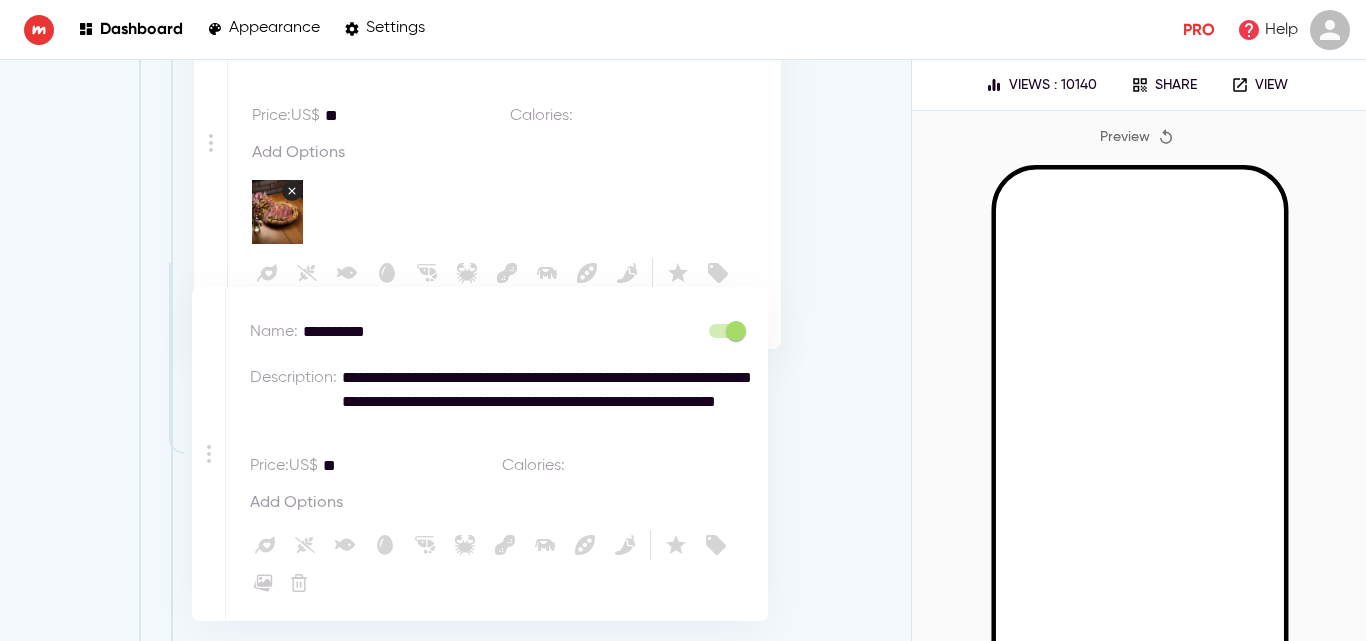 type on "**" 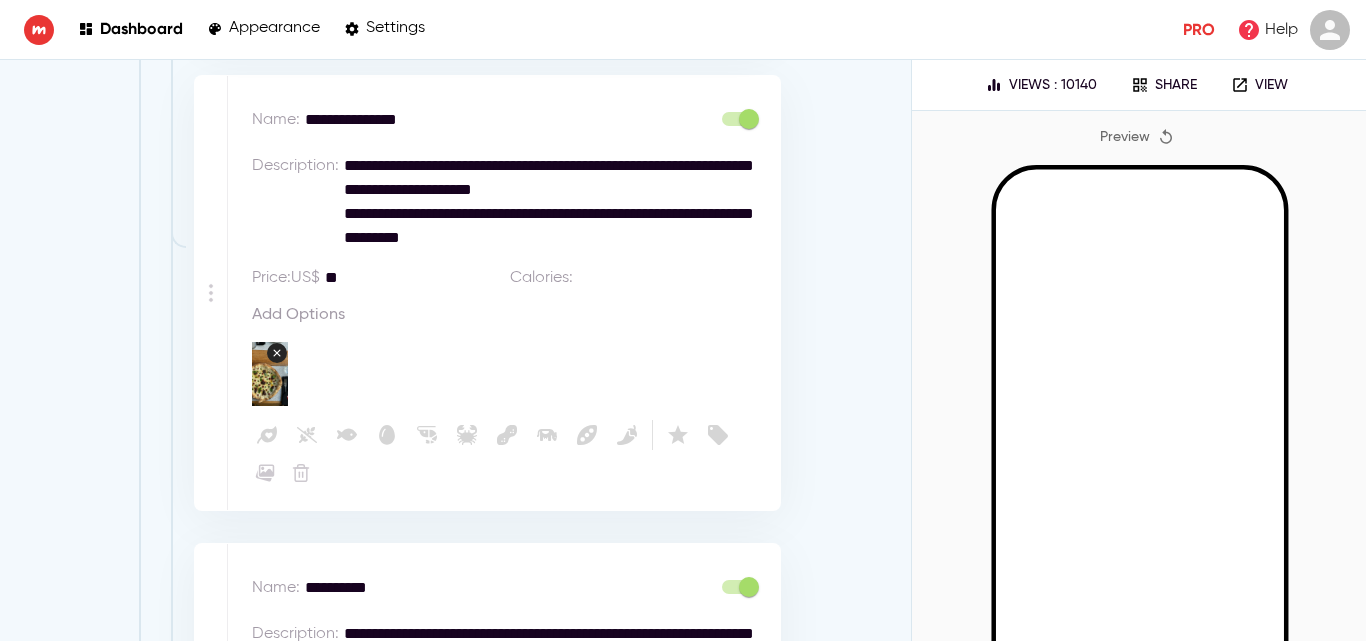 scroll, scrollTop: 35424, scrollLeft: 0, axis: vertical 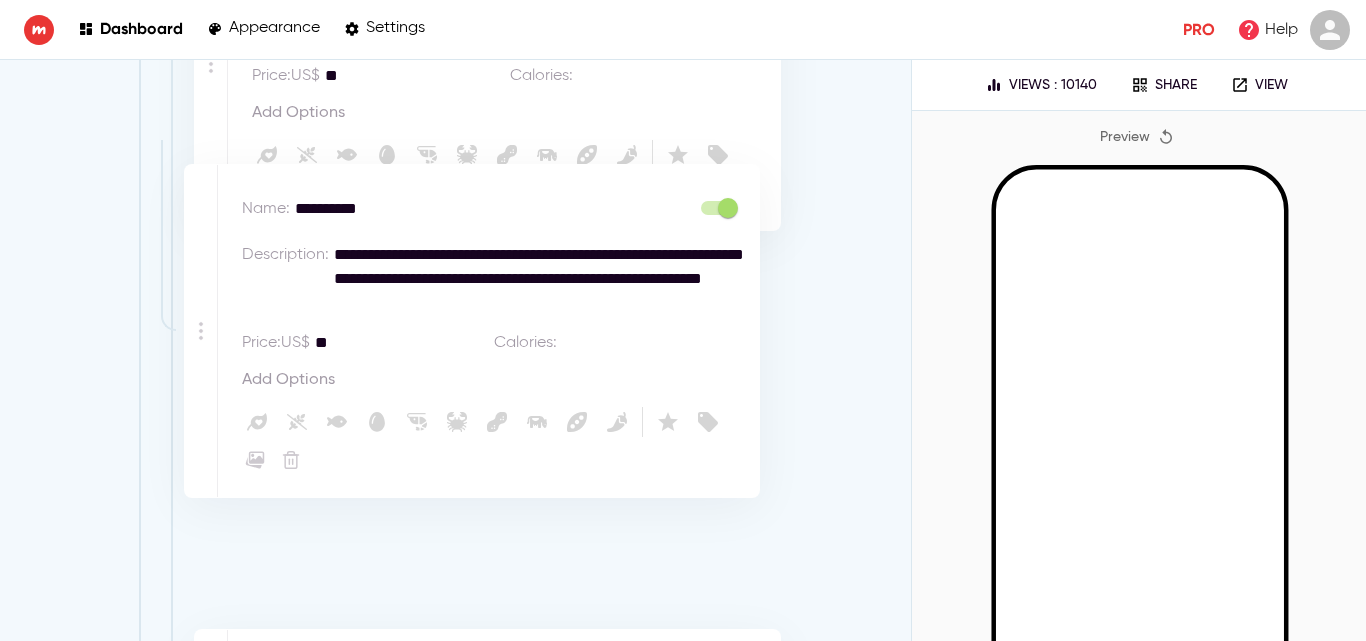 drag, startPoint x: 217, startPoint y: 500, endPoint x: 204, endPoint y: 342, distance: 158.5339 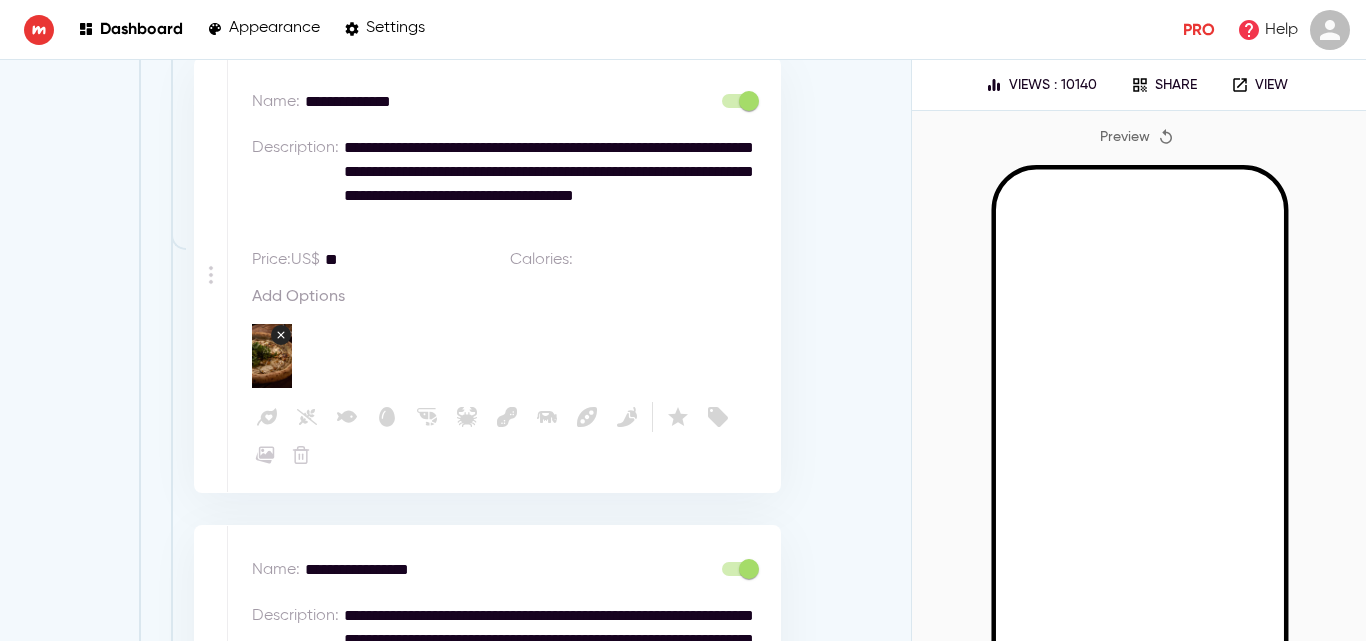 scroll, scrollTop: 31108, scrollLeft: 0, axis: vertical 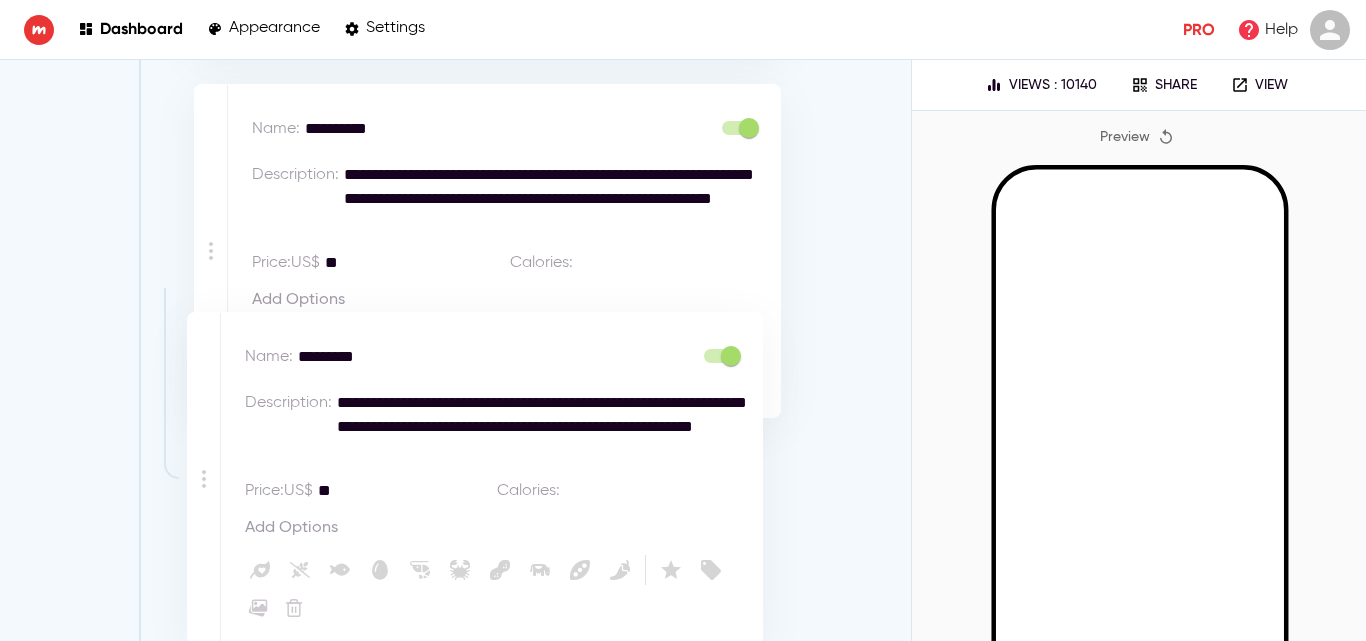 drag, startPoint x: 207, startPoint y: 371, endPoint x: 202, endPoint y: 475, distance: 104.120125 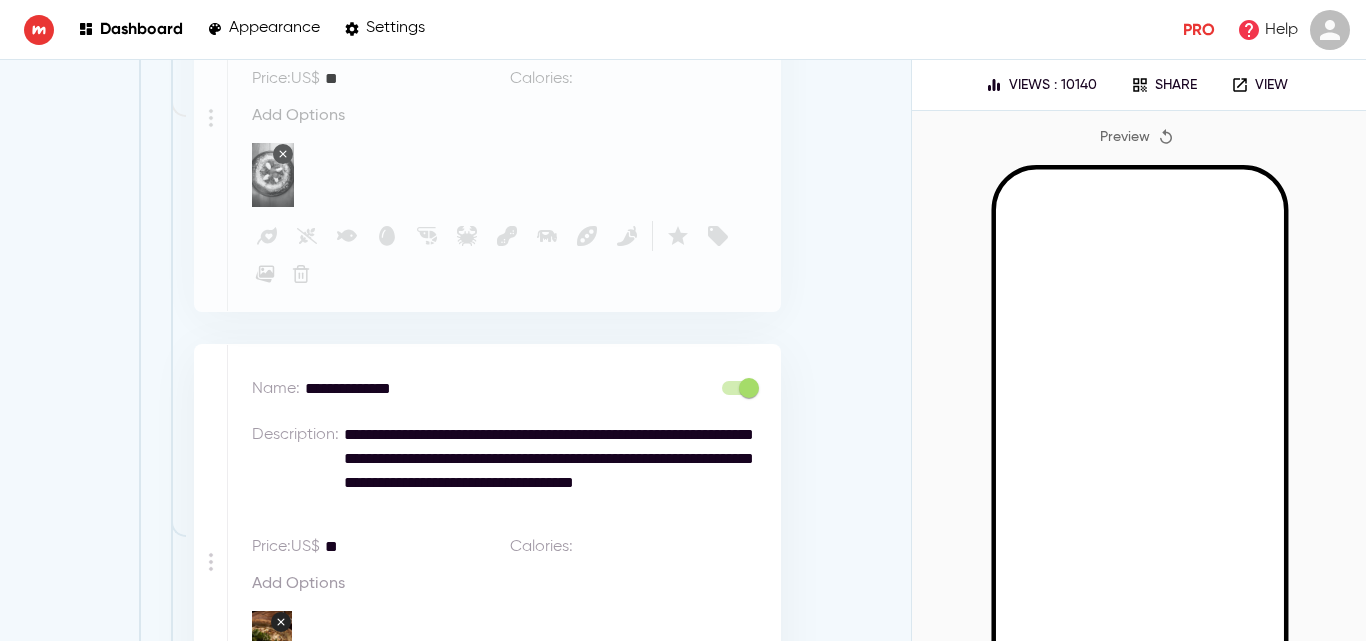 scroll, scrollTop: 31087, scrollLeft: 0, axis: vertical 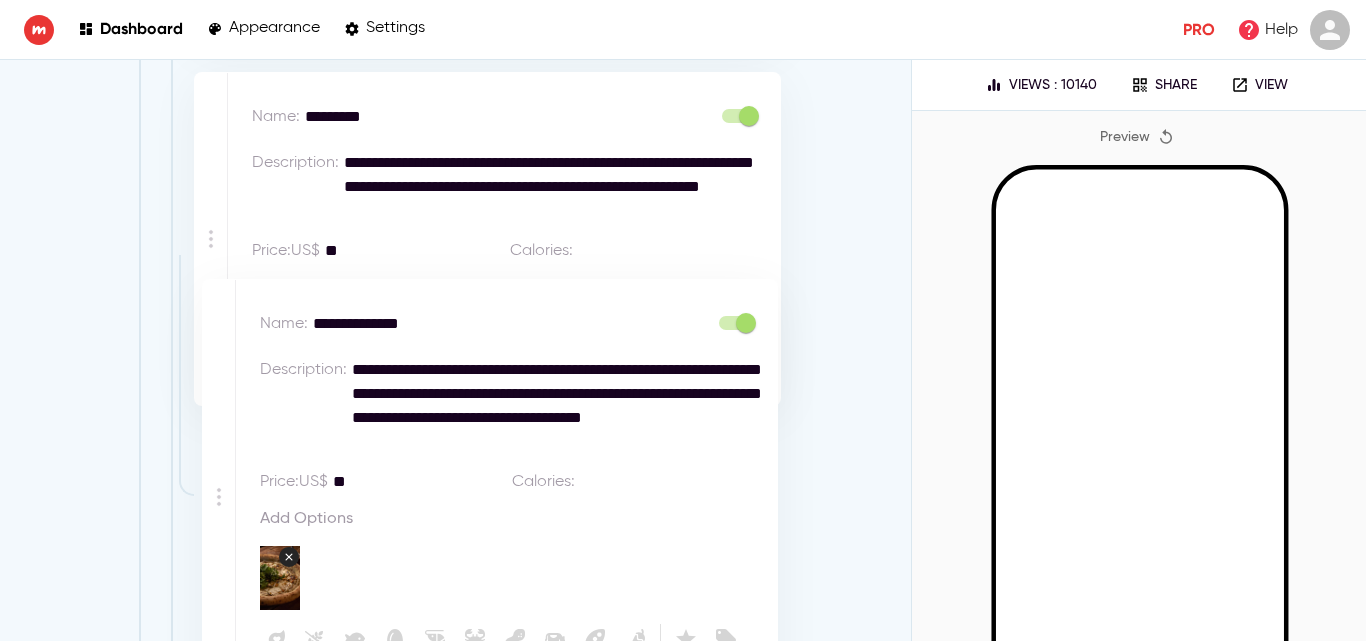 drag, startPoint x: 213, startPoint y: 361, endPoint x: 220, endPoint y: 493, distance: 132.18547 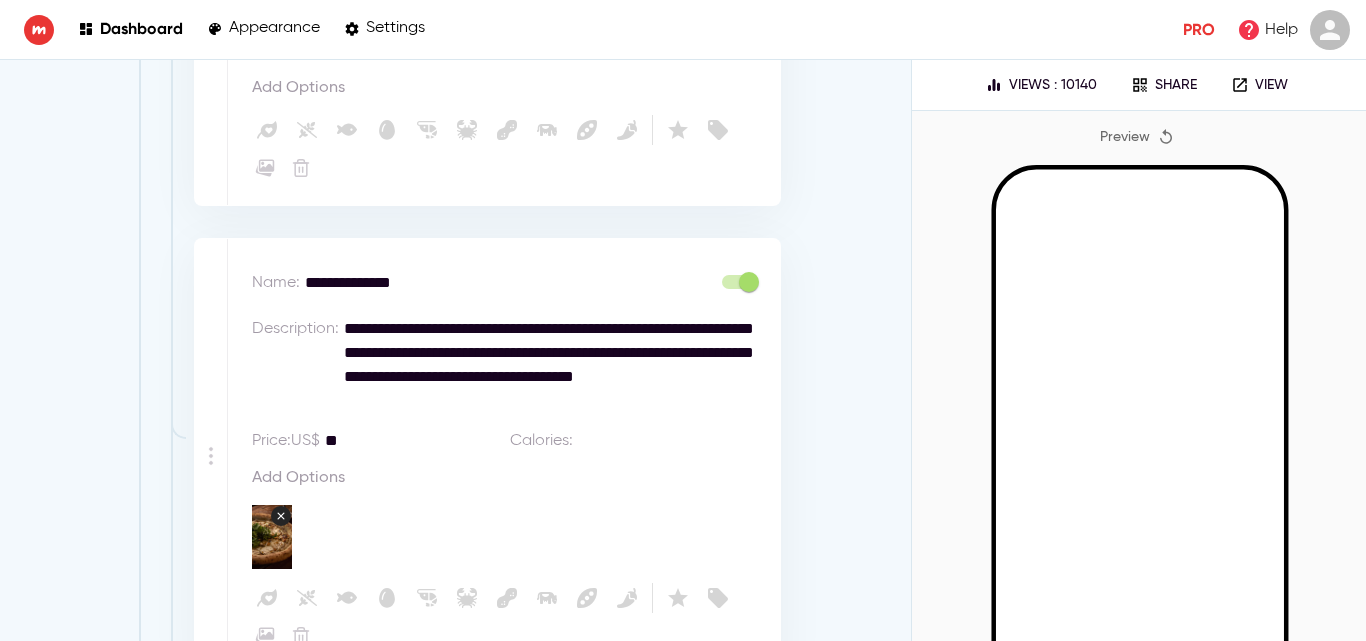 scroll, scrollTop: 29465, scrollLeft: 0, axis: vertical 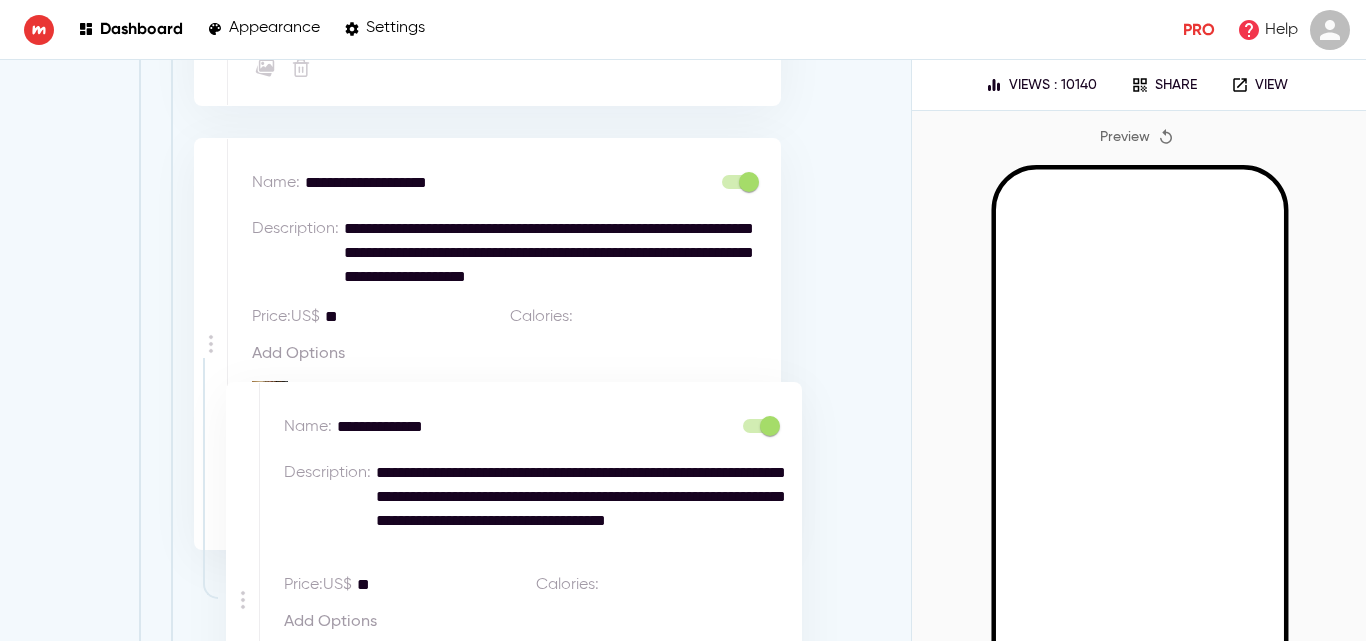 drag, startPoint x: 213, startPoint y: 253, endPoint x: 299, endPoint y: 299, distance: 97.52948 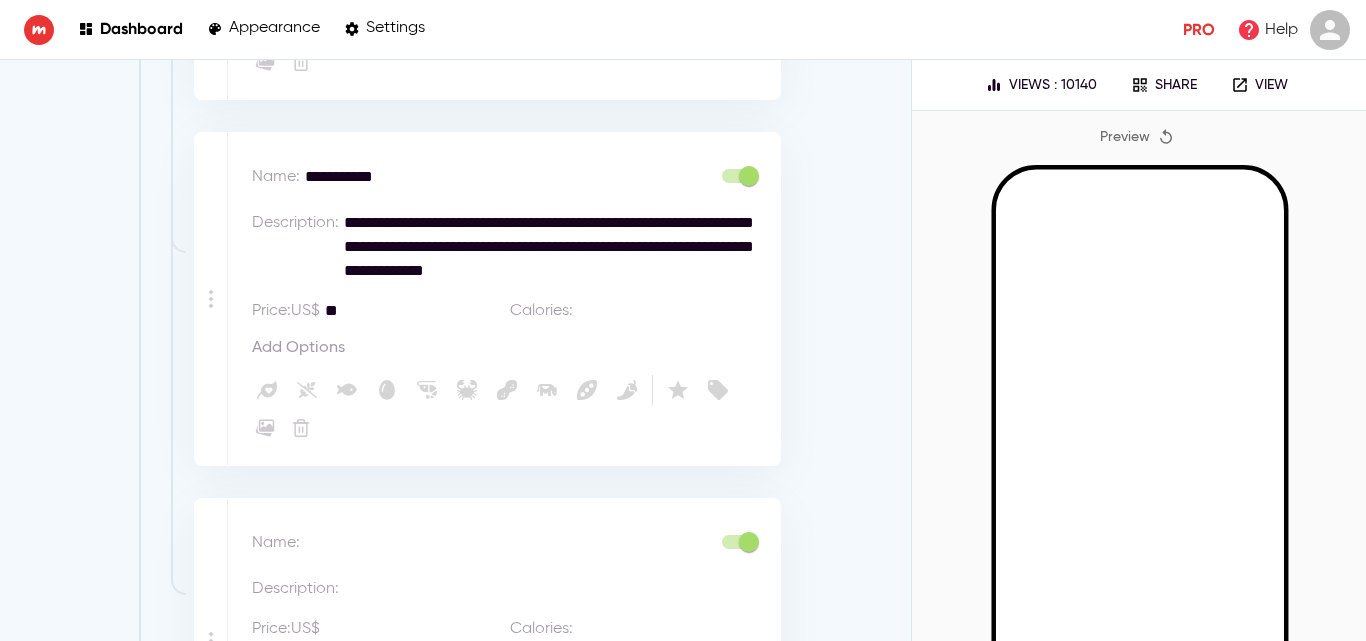 scroll, scrollTop: 36667, scrollLeft: 0, axis: vertical 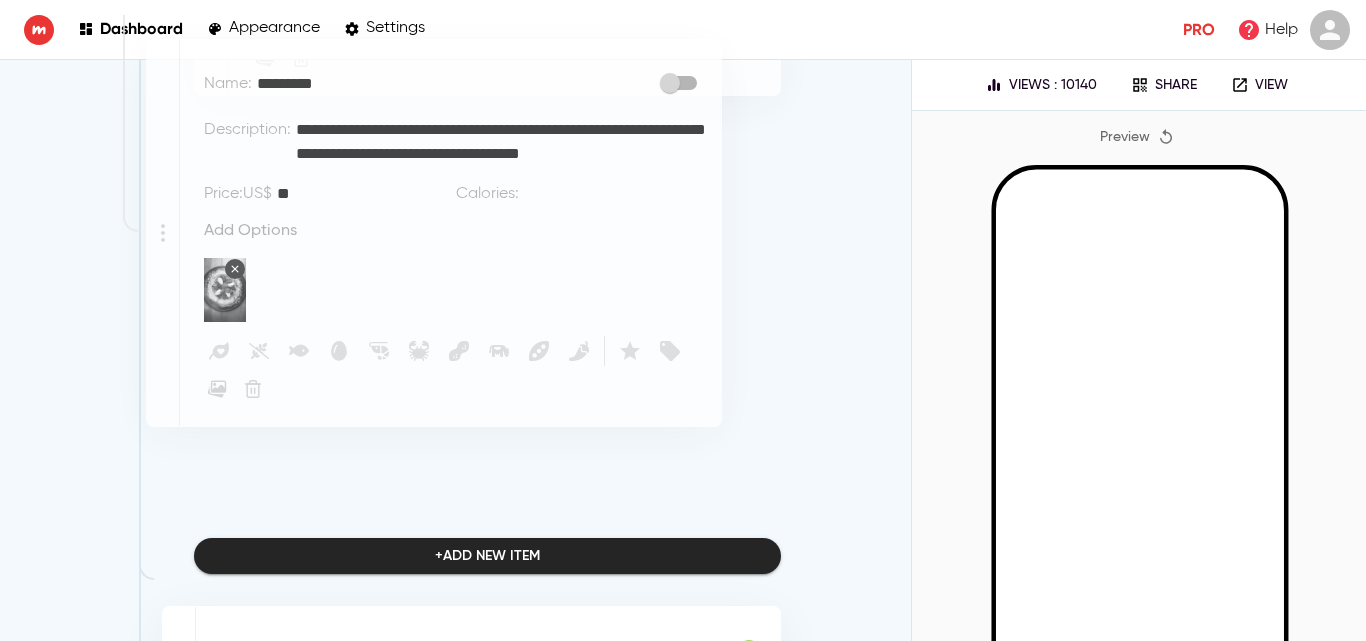 click on "**********" at bounding box center [471, -5625] 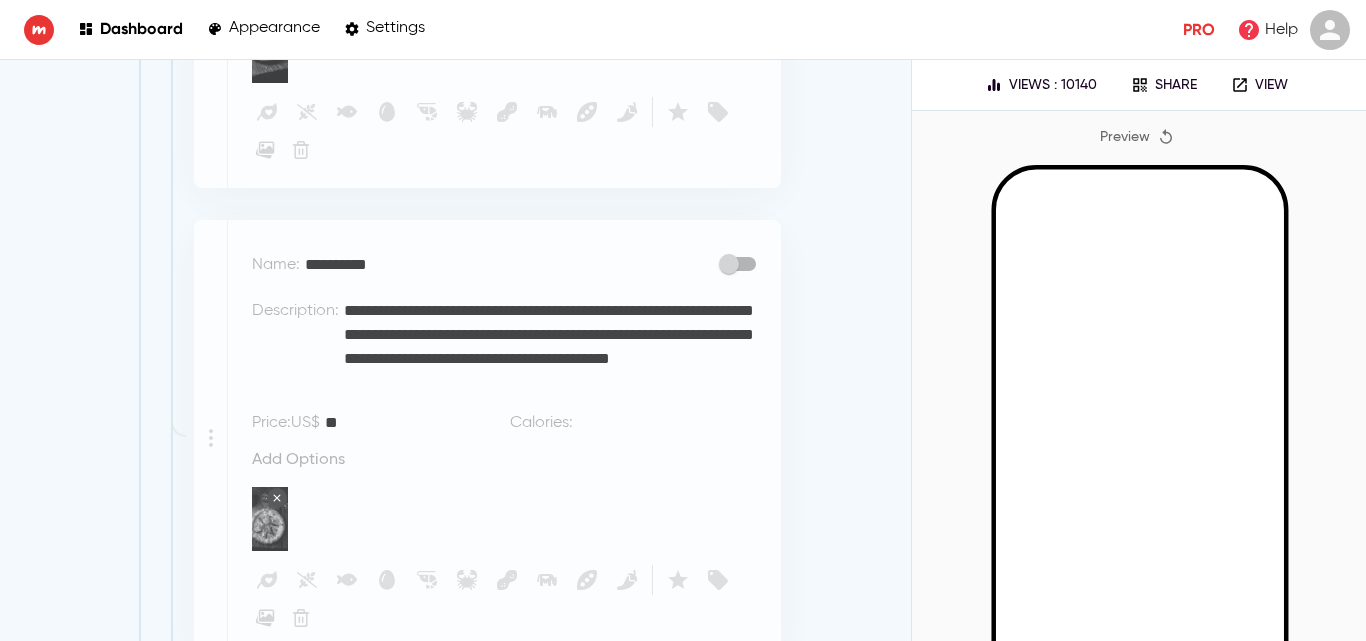scroll, scrollTop: 33035, scrollLeft: 0, axis: vertical 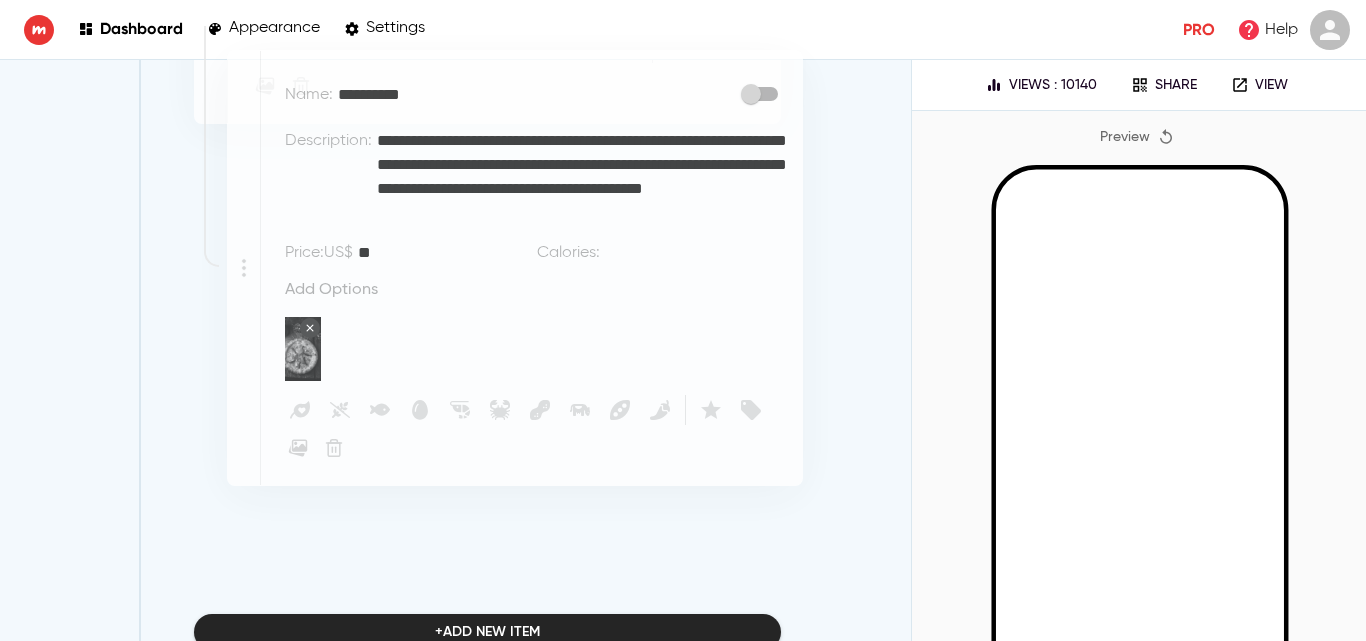 drag, startPoint x: 211, startPoint y: 237, endPoint x: 388, endPoint y: 233, distance: 177.0452 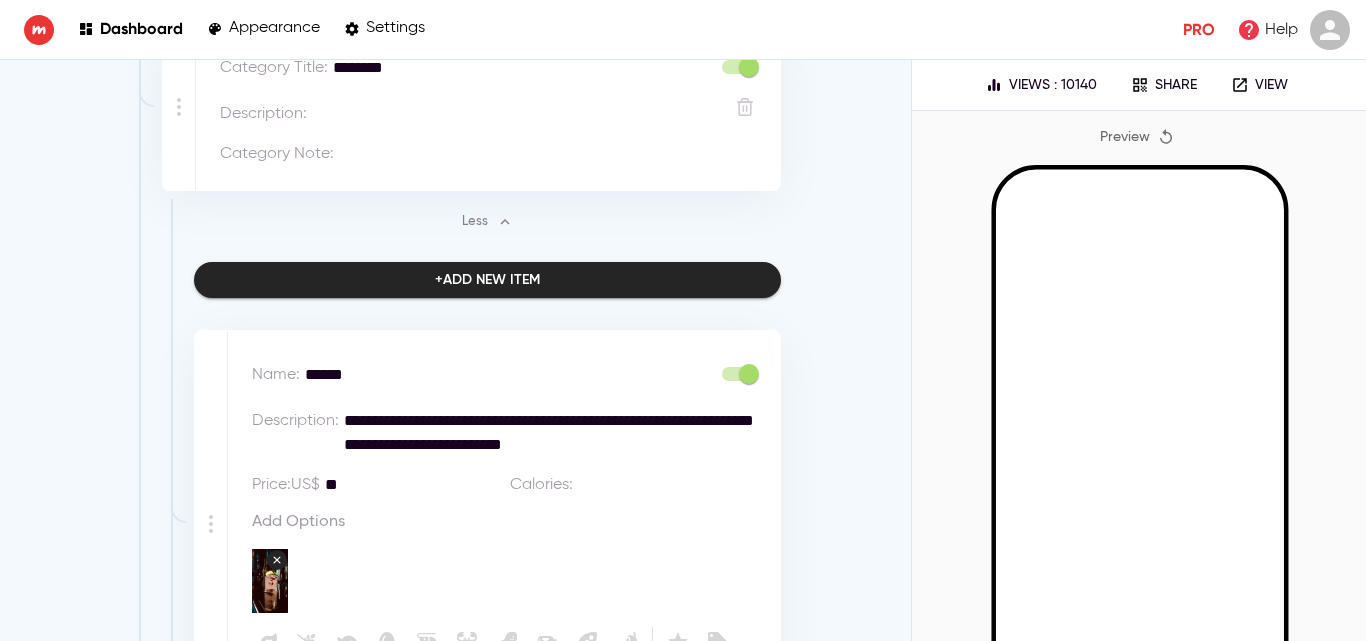 scroll, scrollTop: 0, scrollLeft: 0, axis: both 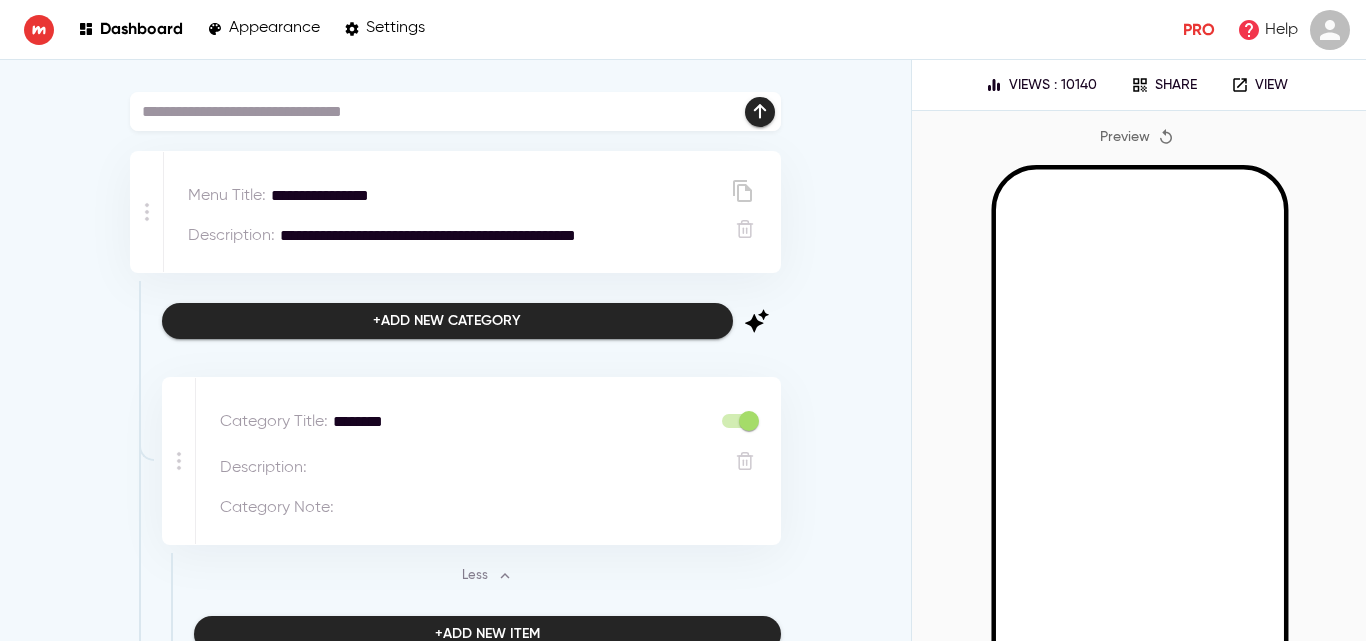 click at bounding box center (39, 30) 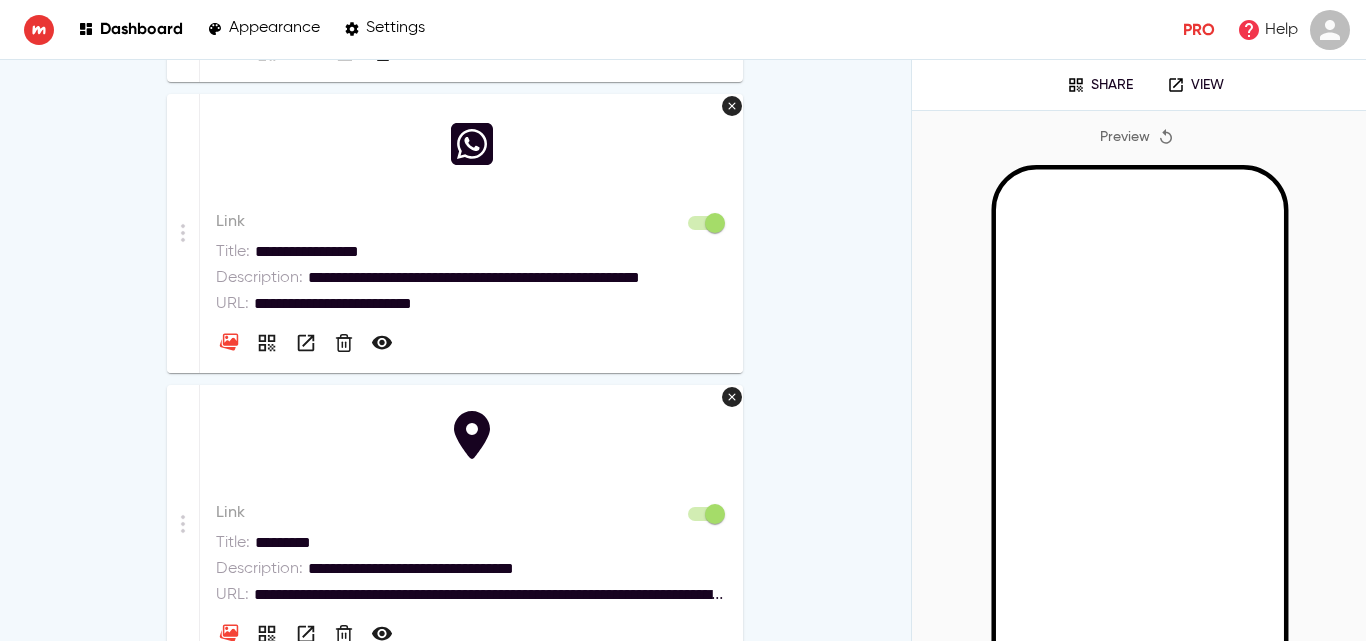 scroll, scrollTop: 1100, scrollLeft: 0, axis: vertical 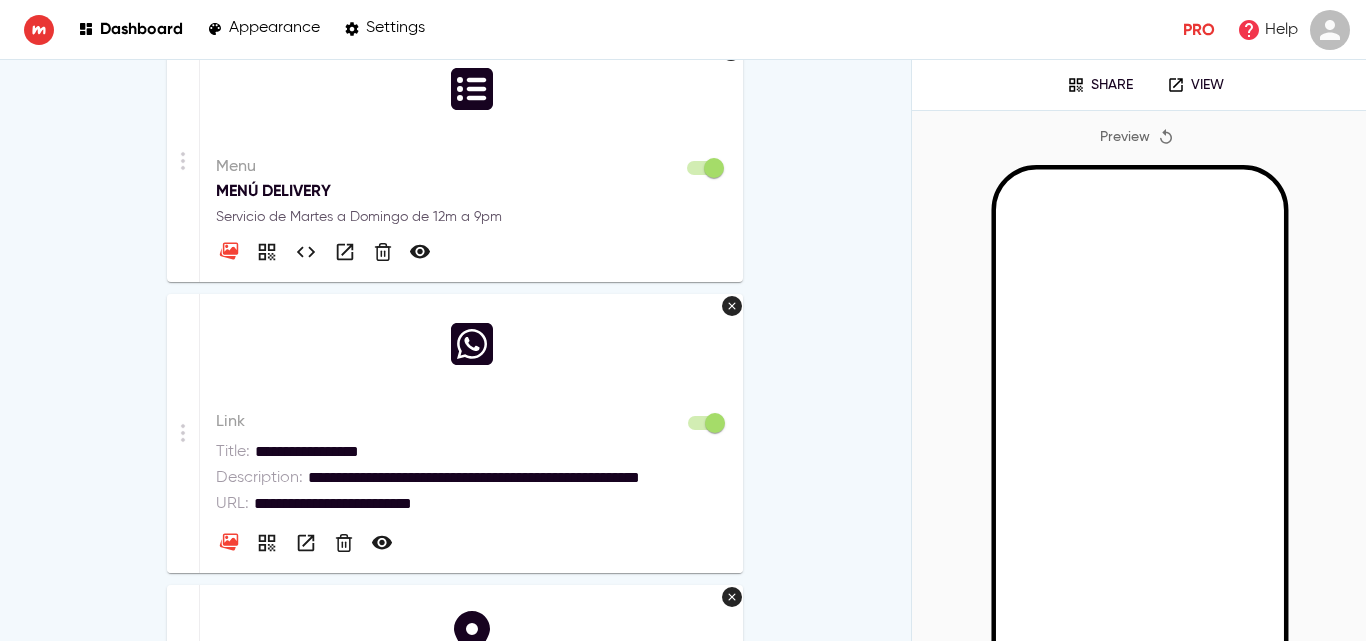 click on "MENÚ DELIVERY" at bounding box center [471, 191] 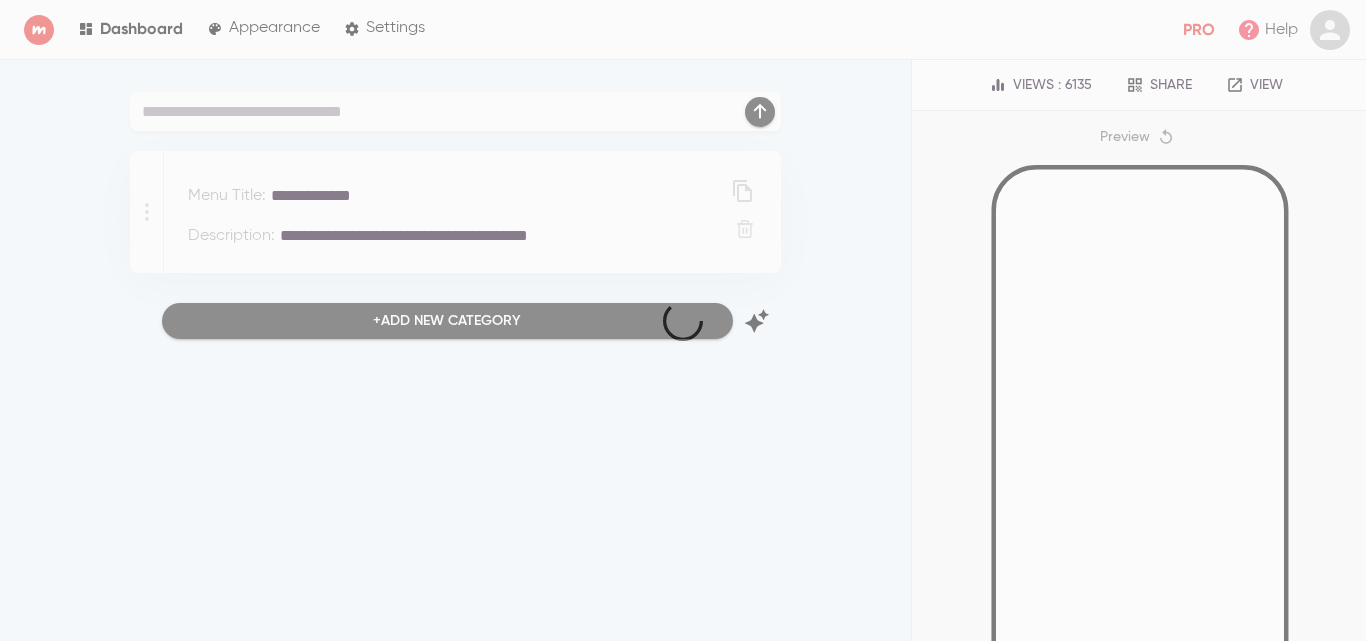 scroll, scrollTop: 0, scrollLeft: 0, axis: both 